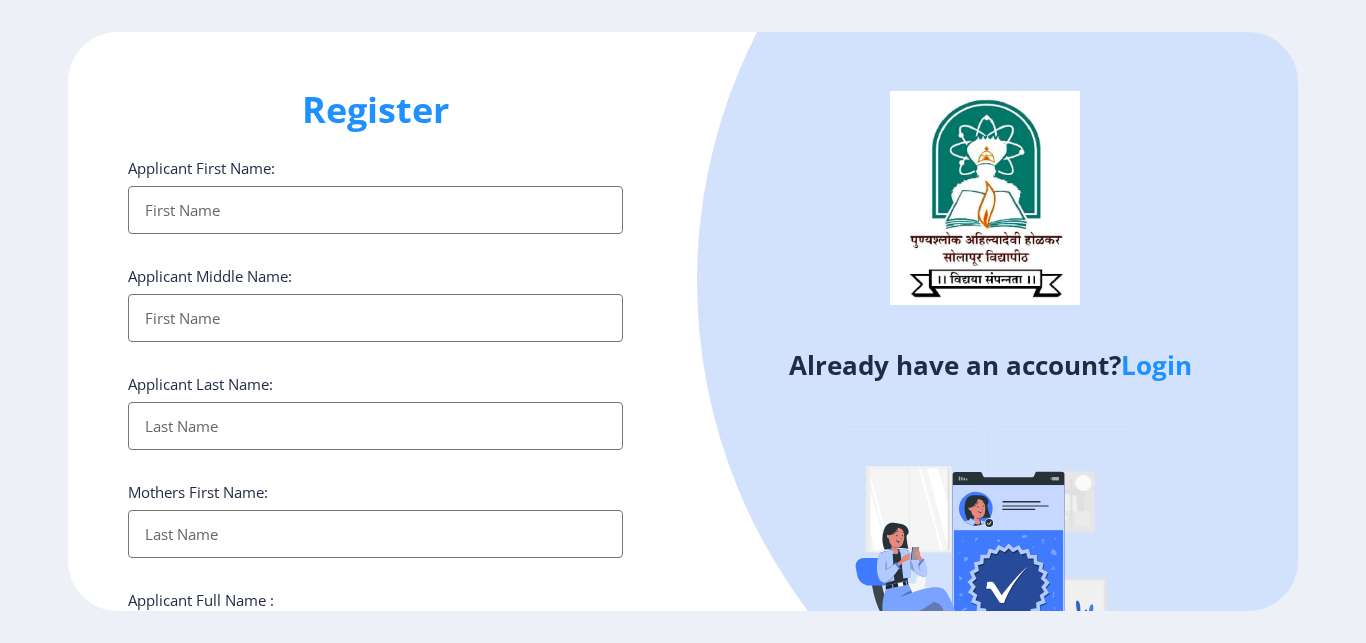 select 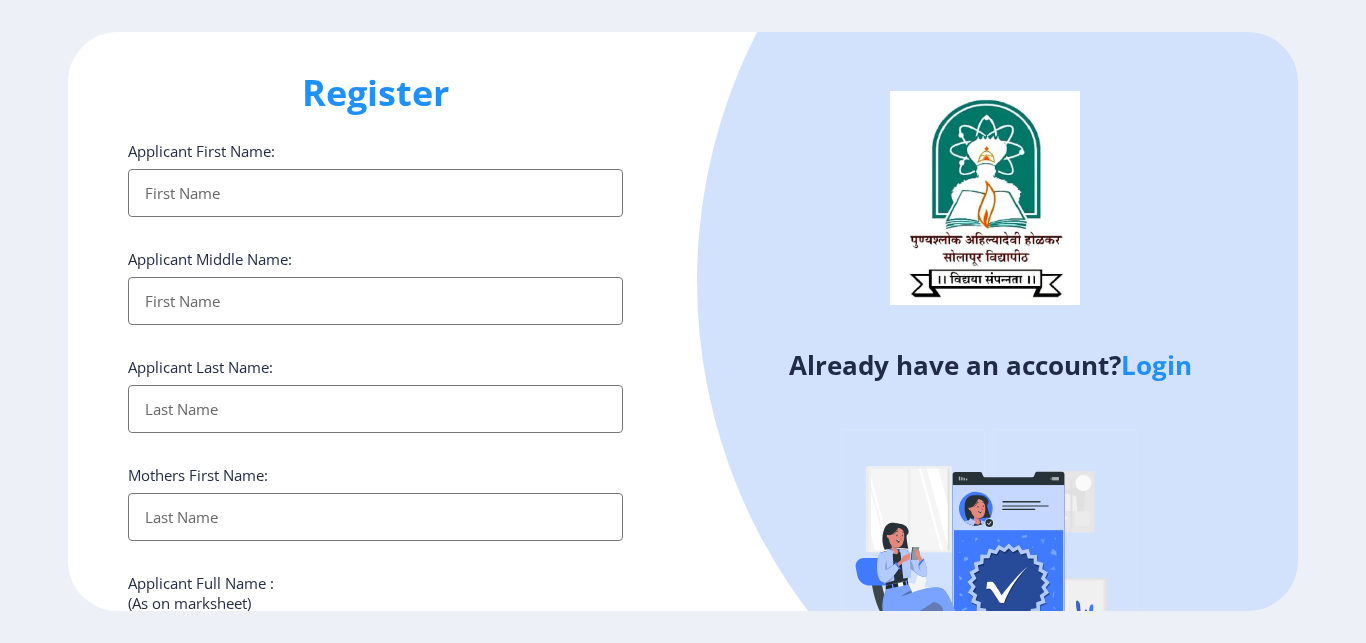 scroll, scrollTop: 0, scrollLeft: 0, axis: both 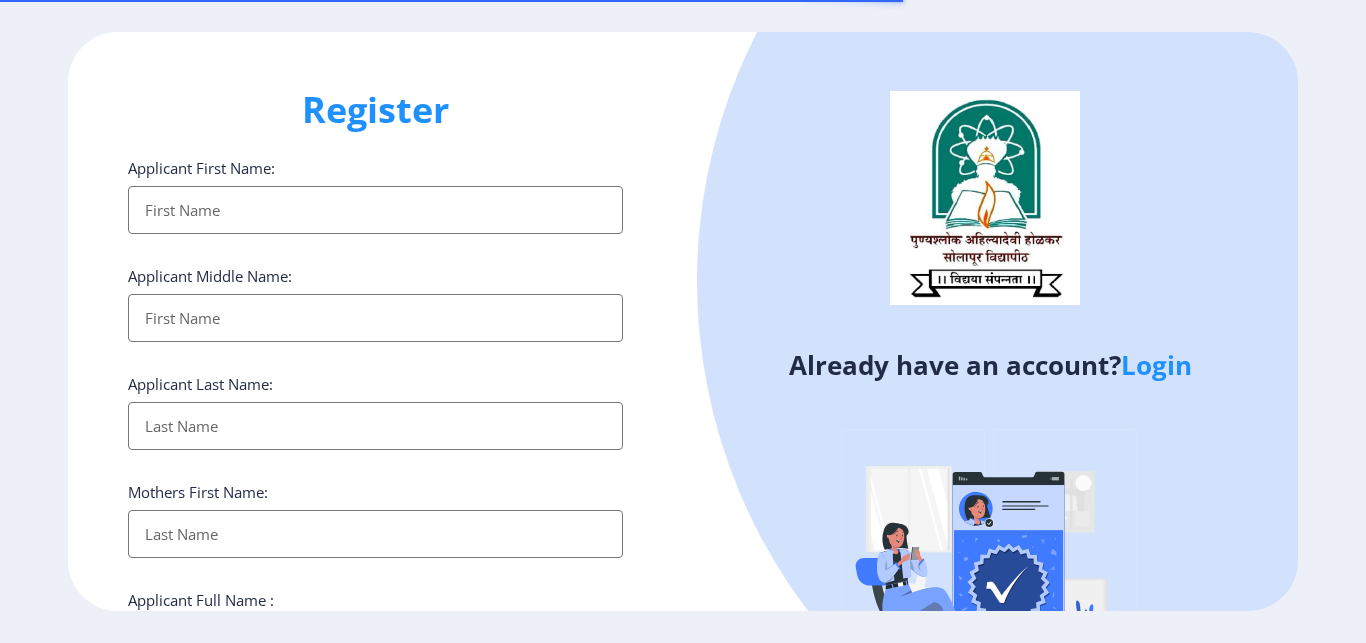 select 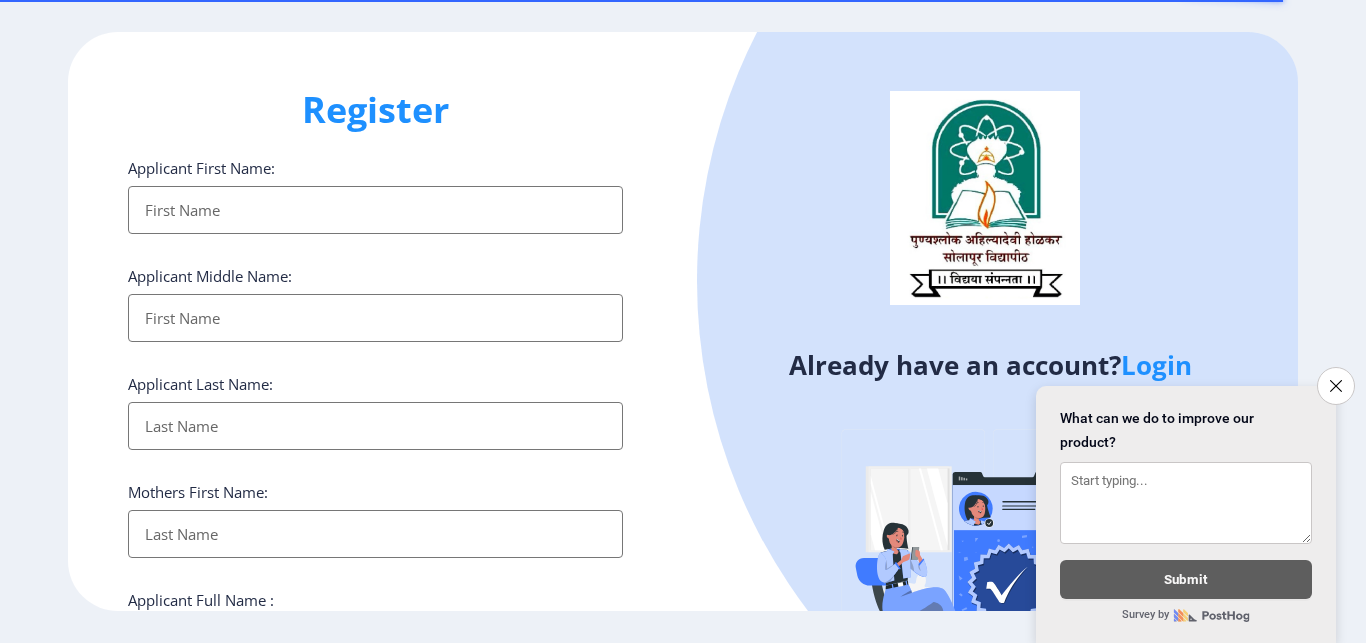 click on "Applicant First Name:" at bounding box center (375, 210) 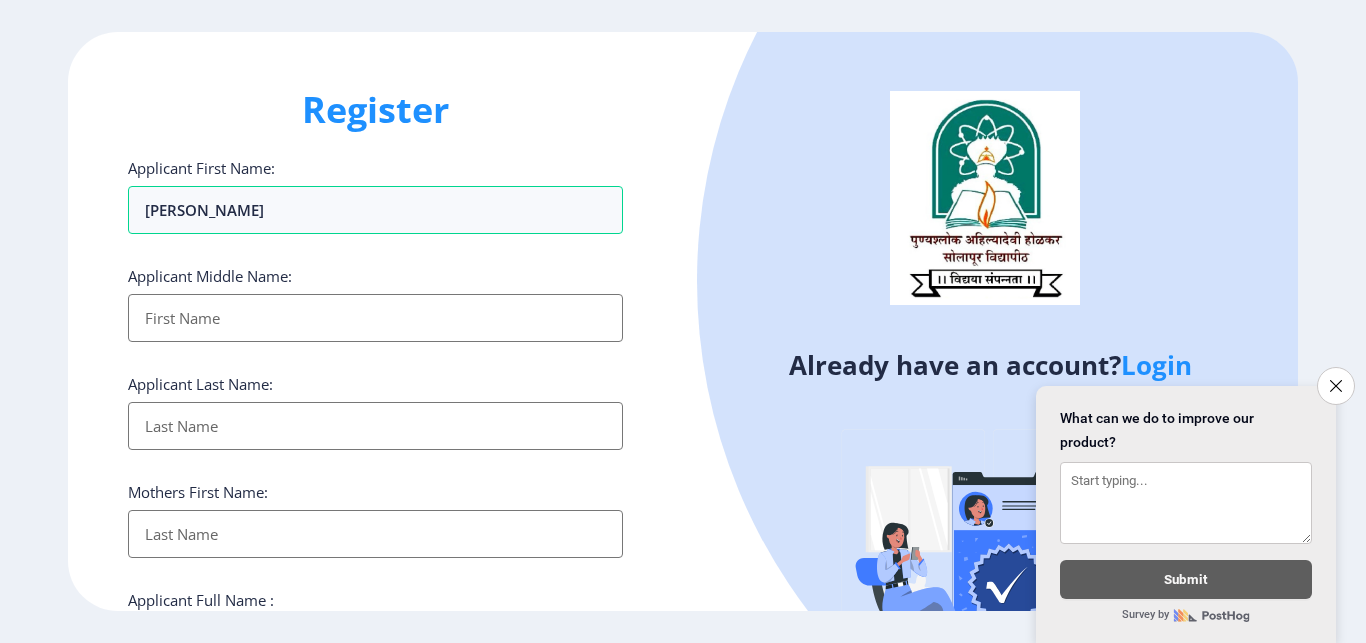 click on "Applicant First Name:" at bounding box center [375, 318] 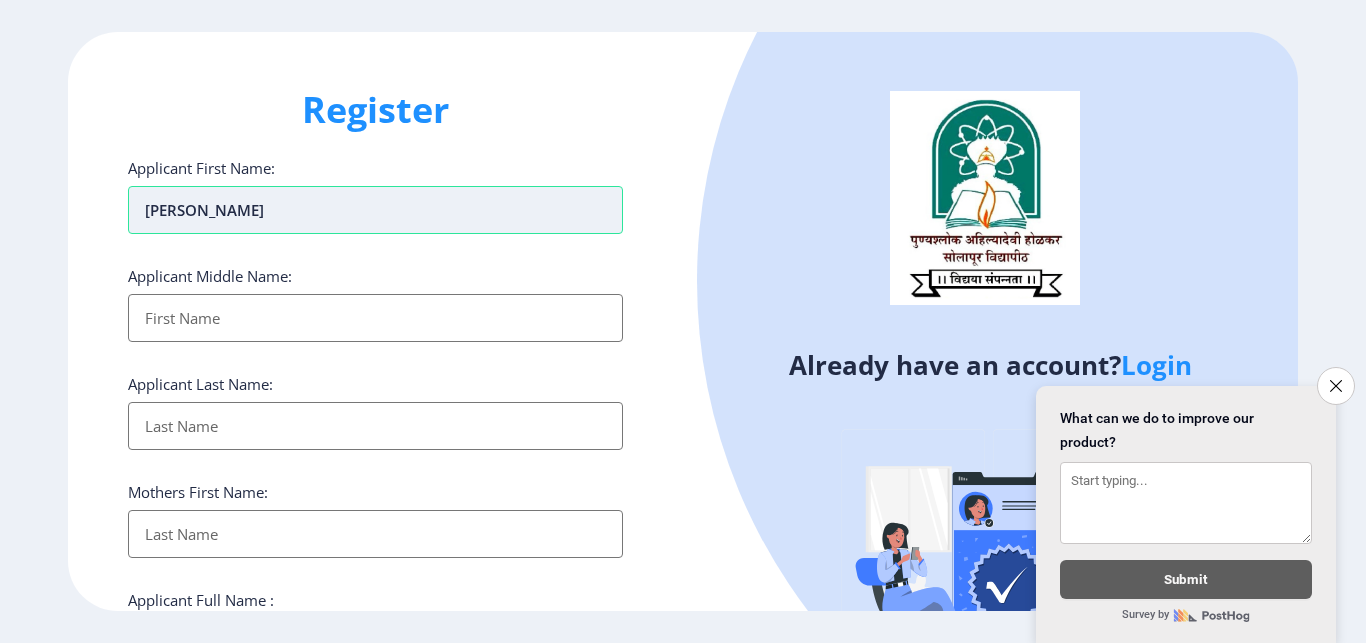 click on "[PERSON_NAME]" at bounding box center [375, 210] 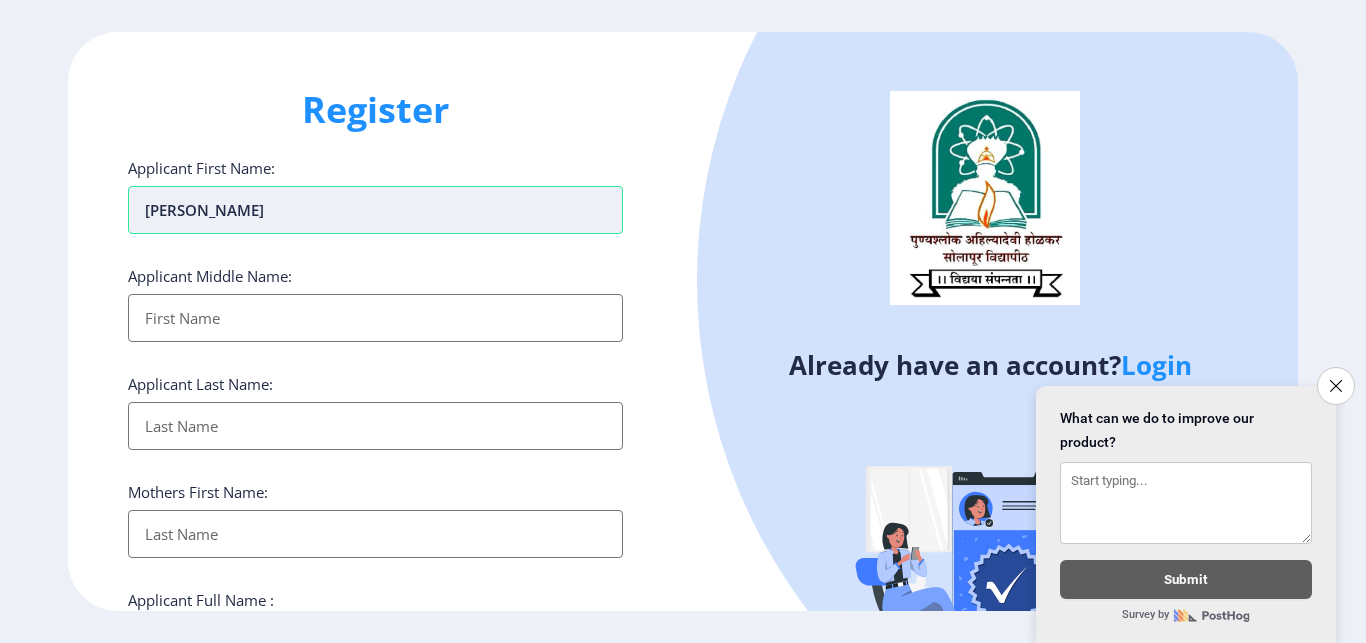 drag, startPoint x: 294, startPoint y: 210, endPoint x: 213, endPoint y: 217, distance: 81.3019 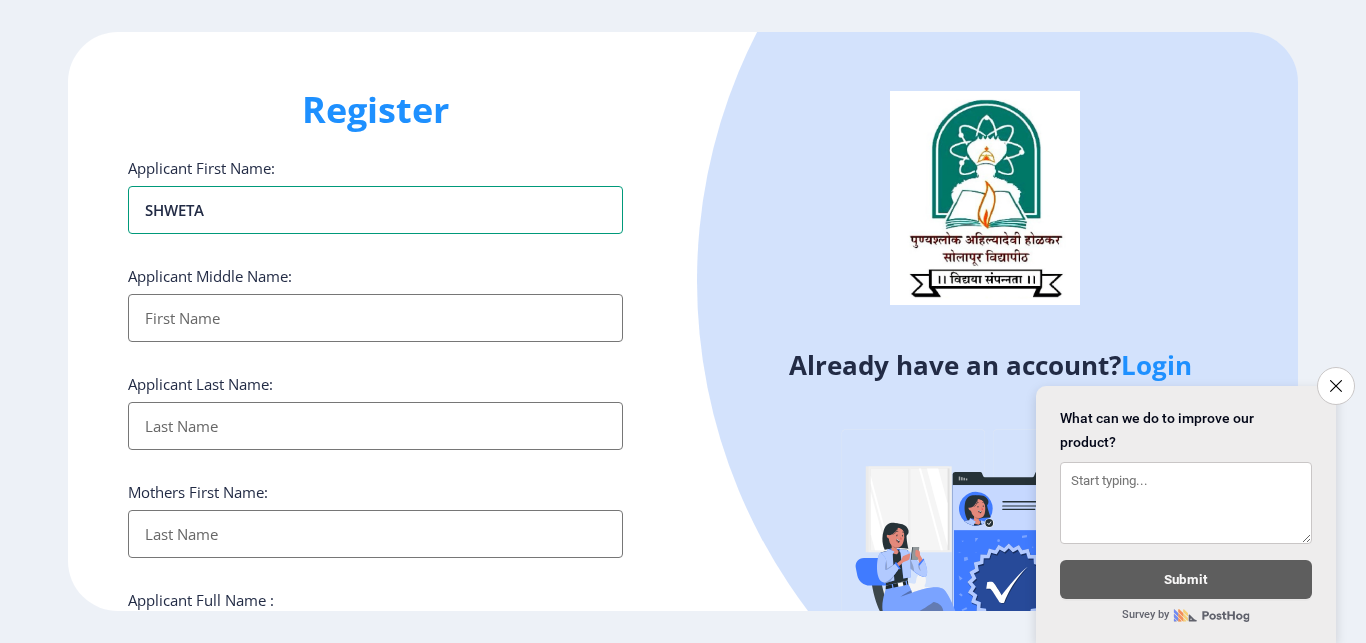type on "SHWETA" 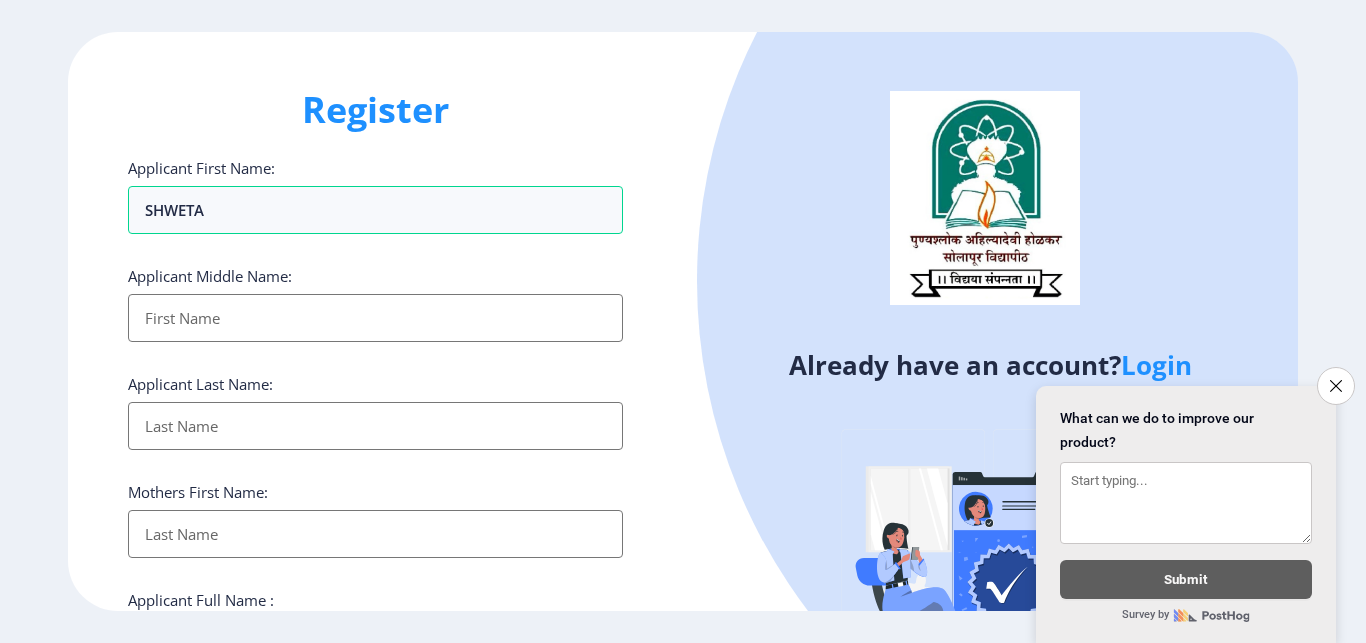 click on "Applicant First Name:" at bounding box center [375, 426] 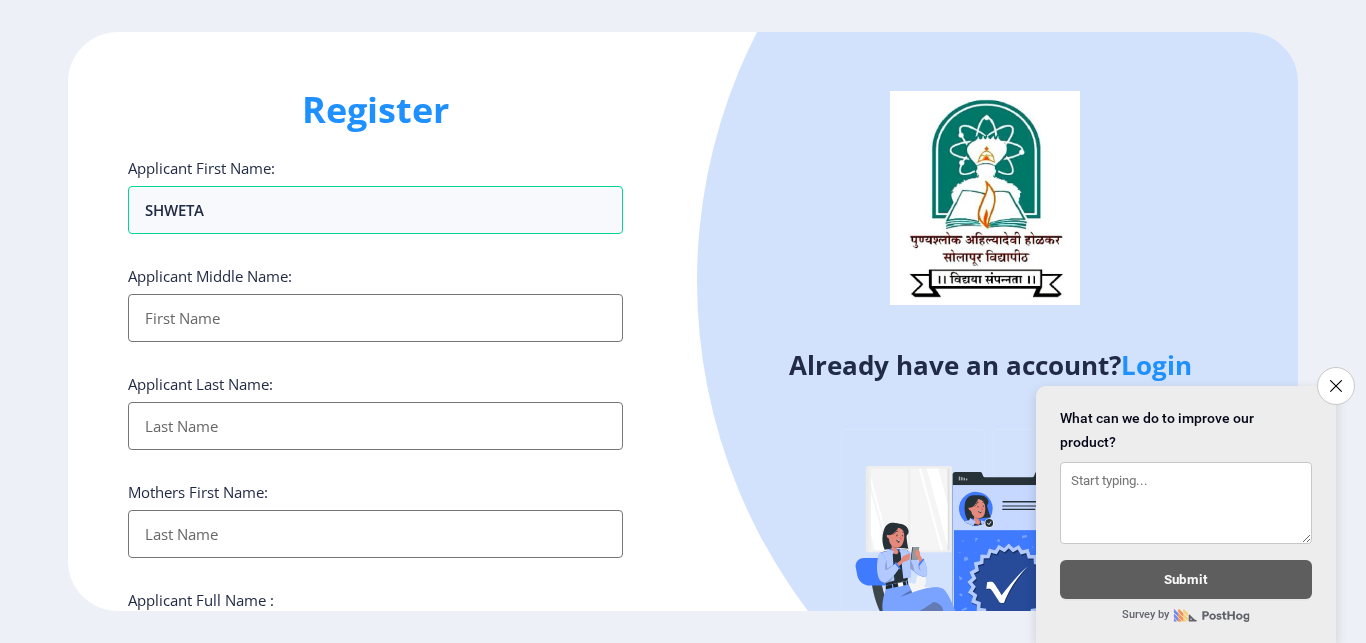paste on "SHIKHARE" 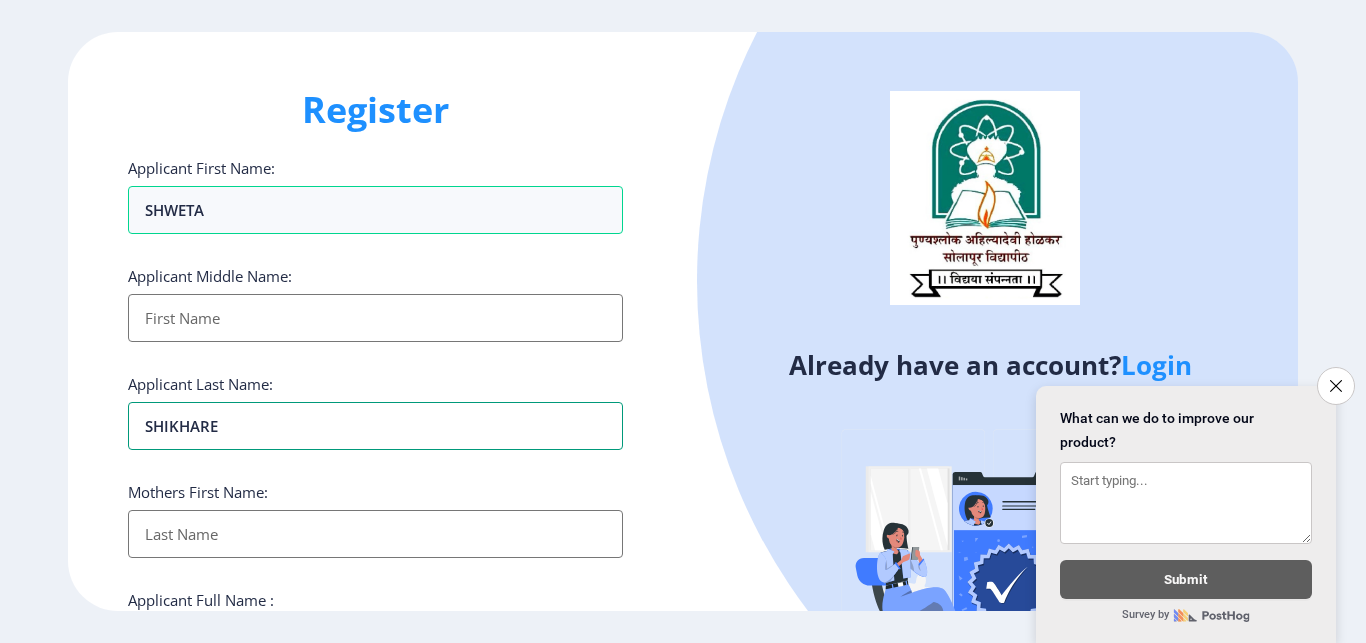 type on "SHIKHARE" 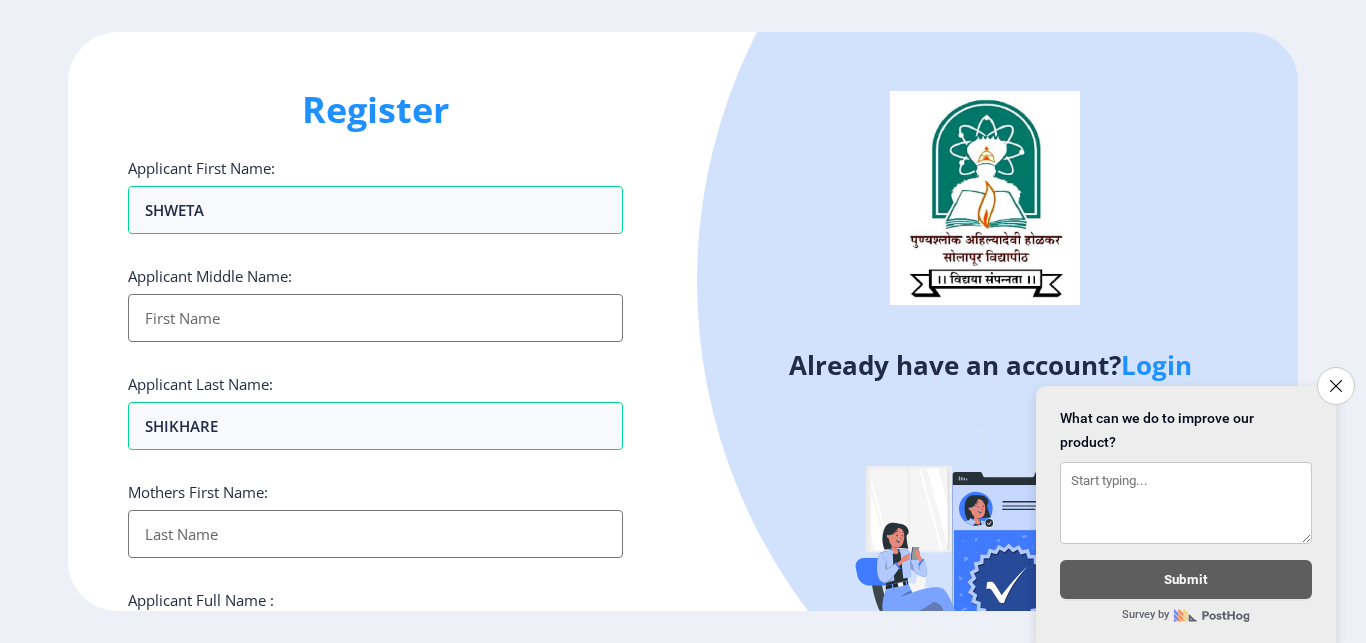 click on "Applicant First Name:" at bounding box center [375, 318] 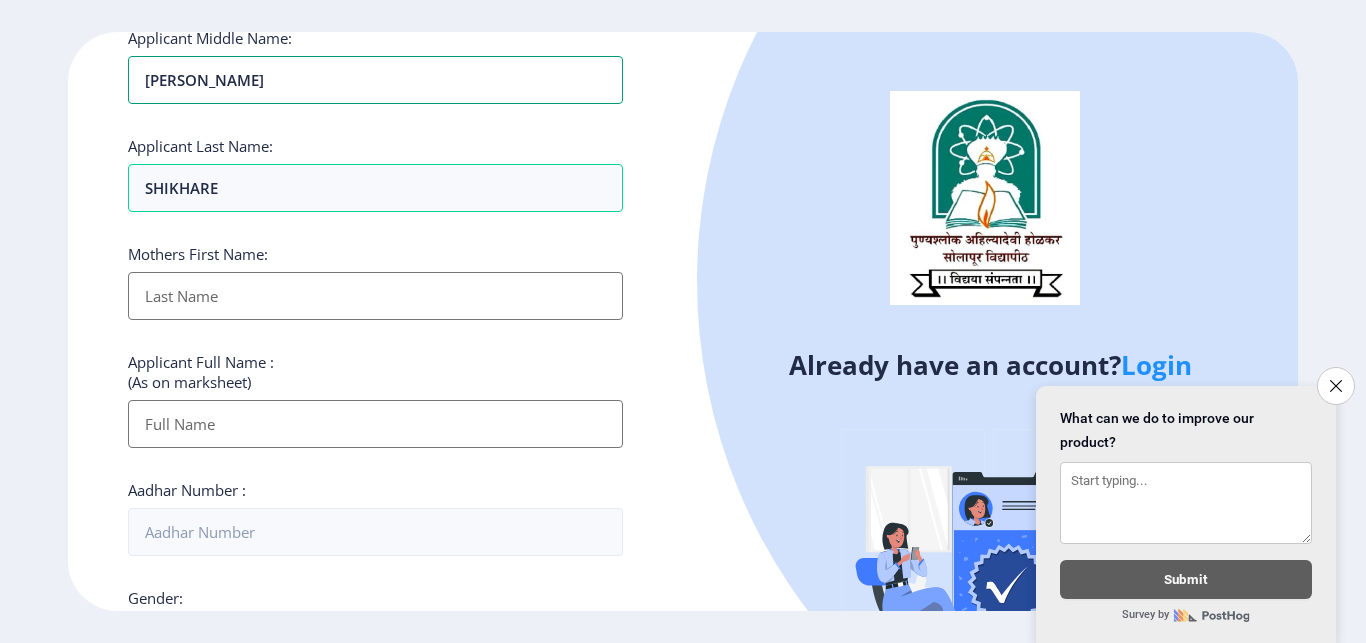 scroll, scrollTop: 240, scrollLeft: 0, axis: vertical 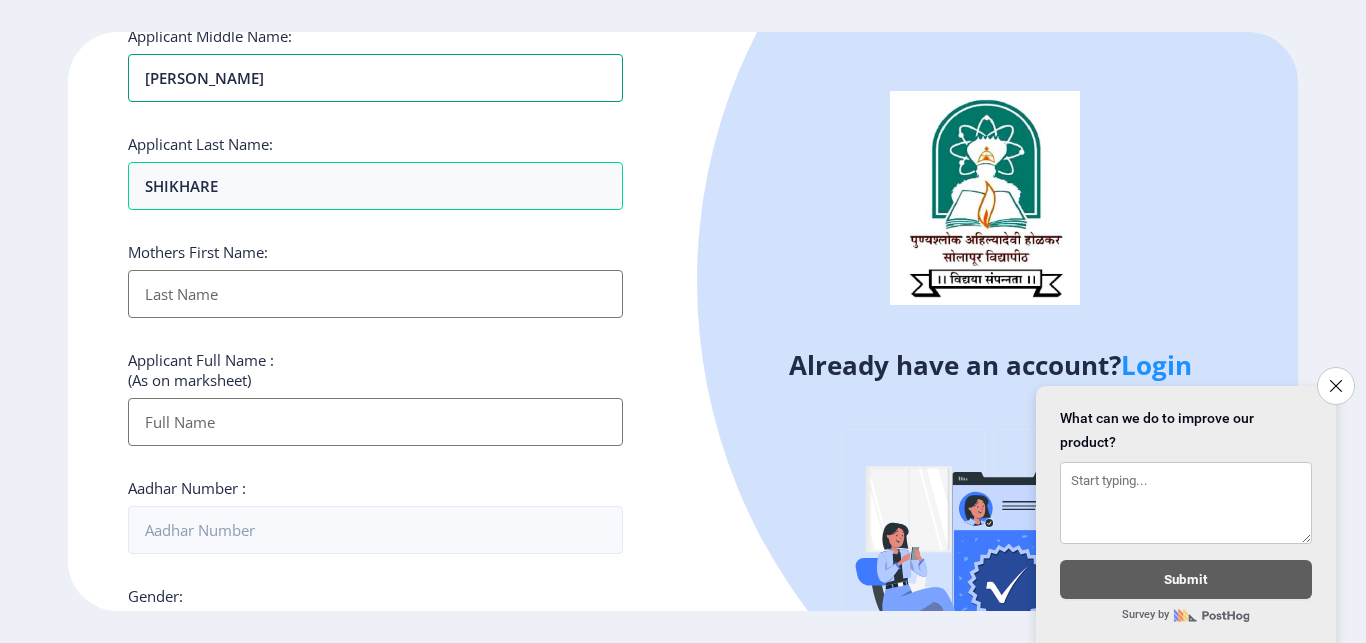 type on "[PERSON_NAME]" 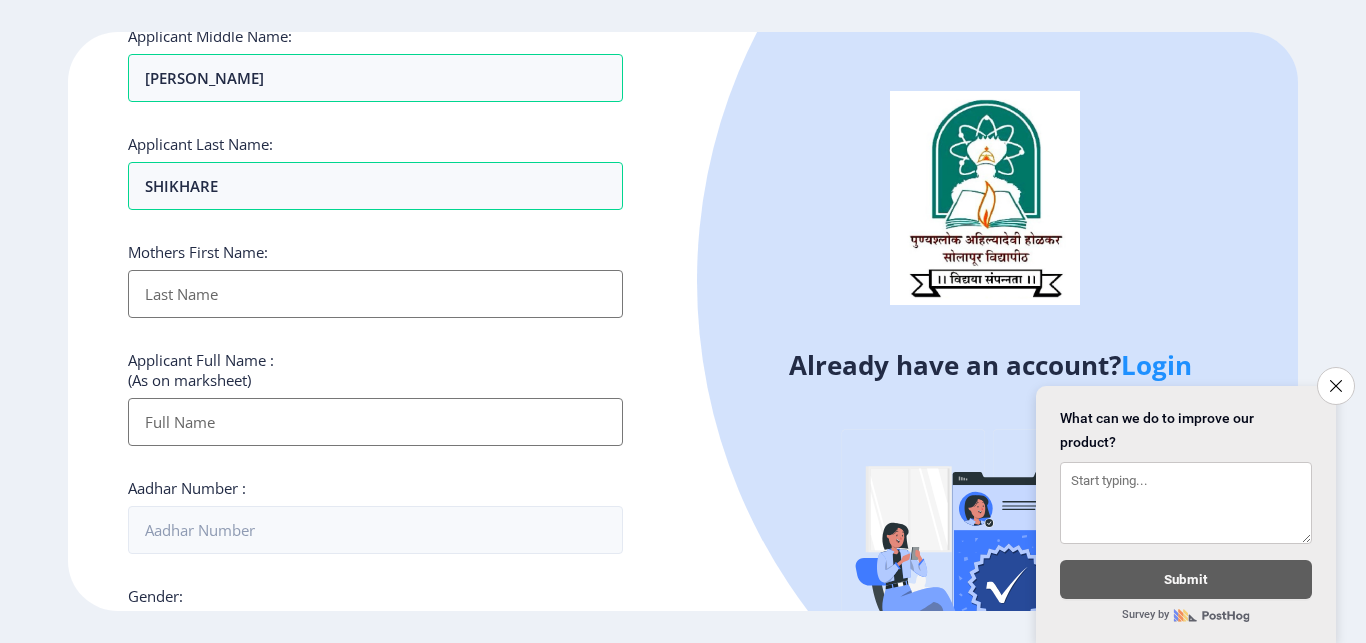 click on "Applicant First Name:" at bounding box center [375, 294] 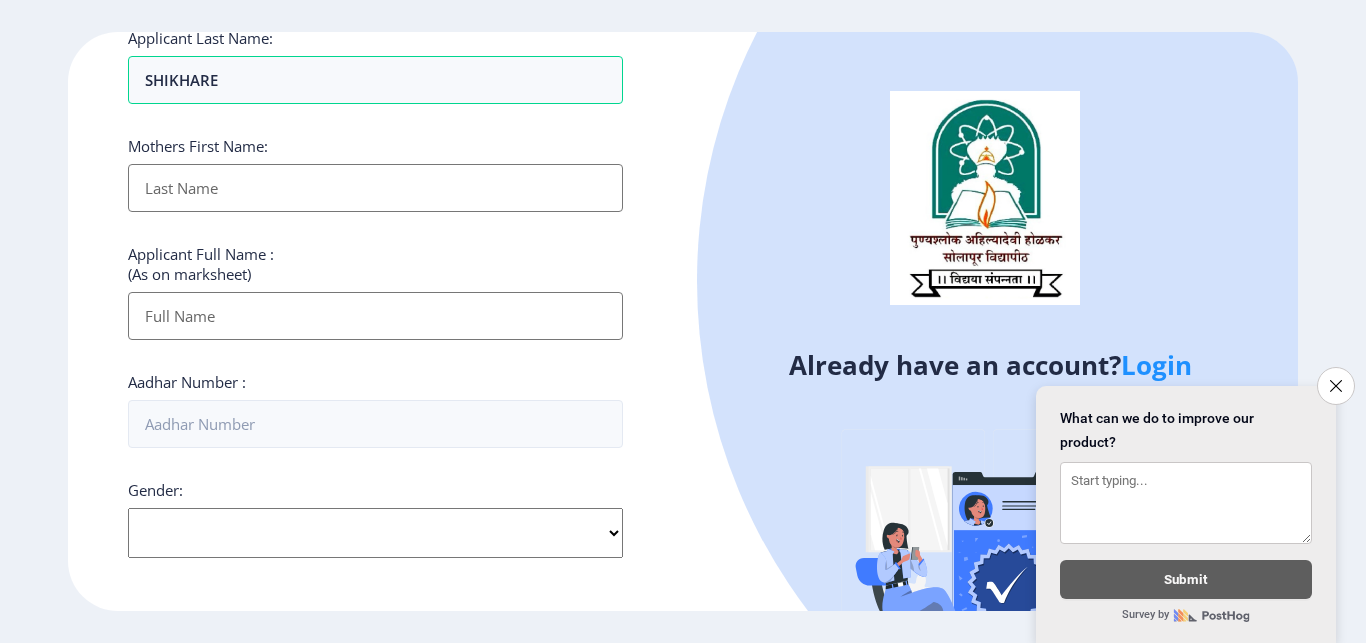 scroll, scrollTop: 480, scrollLeft: 0, axis: vertical 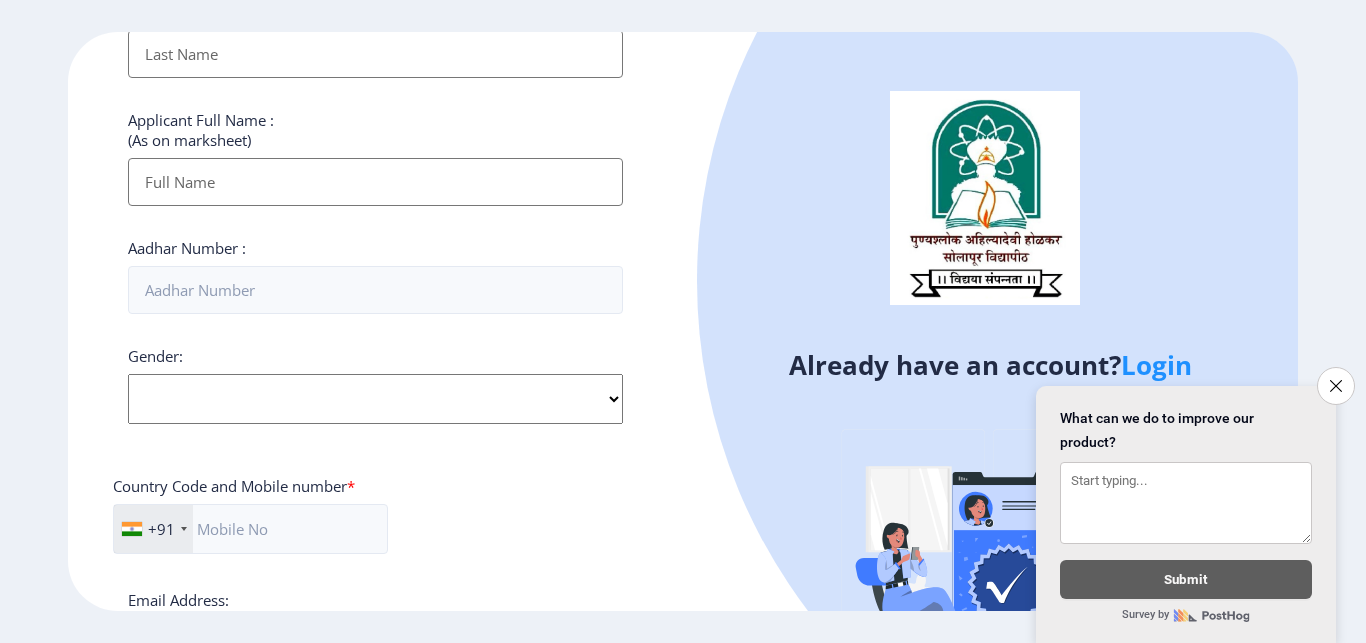 click on "Select Gender [DEMOGRAPHIC_DATA] [DEMOGRAPHIC_DATA] Other" 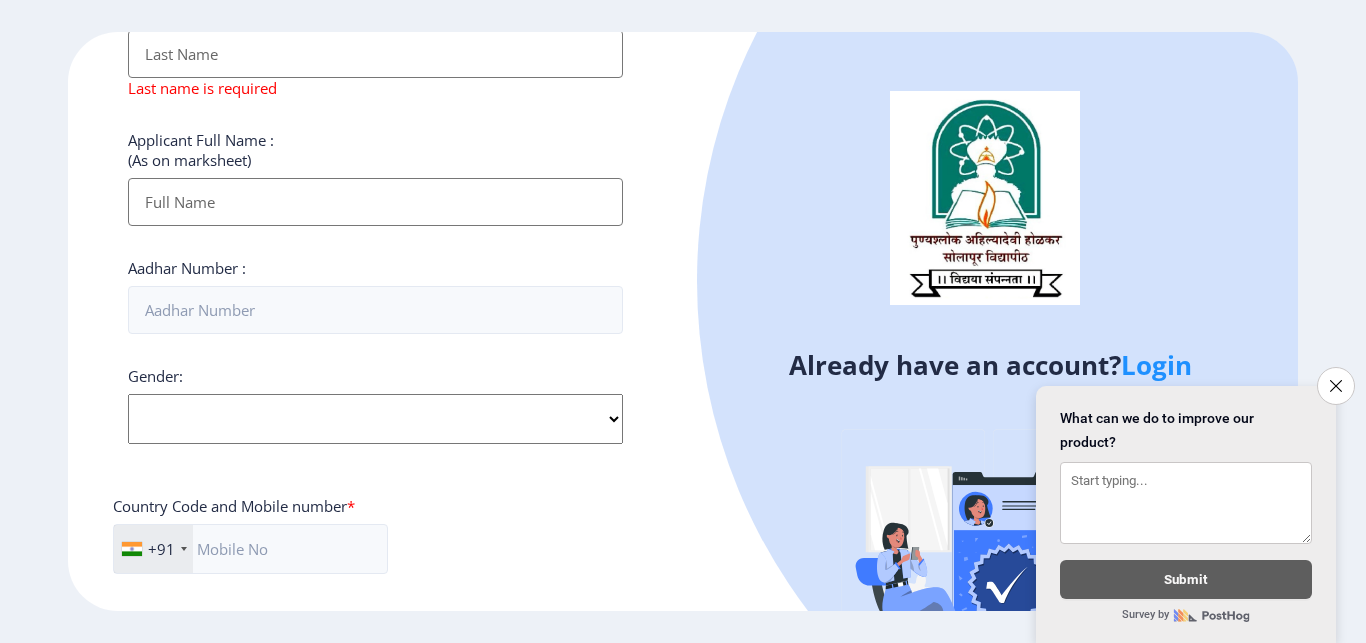 select on "[DEMOGRAPHIC_DATA]" 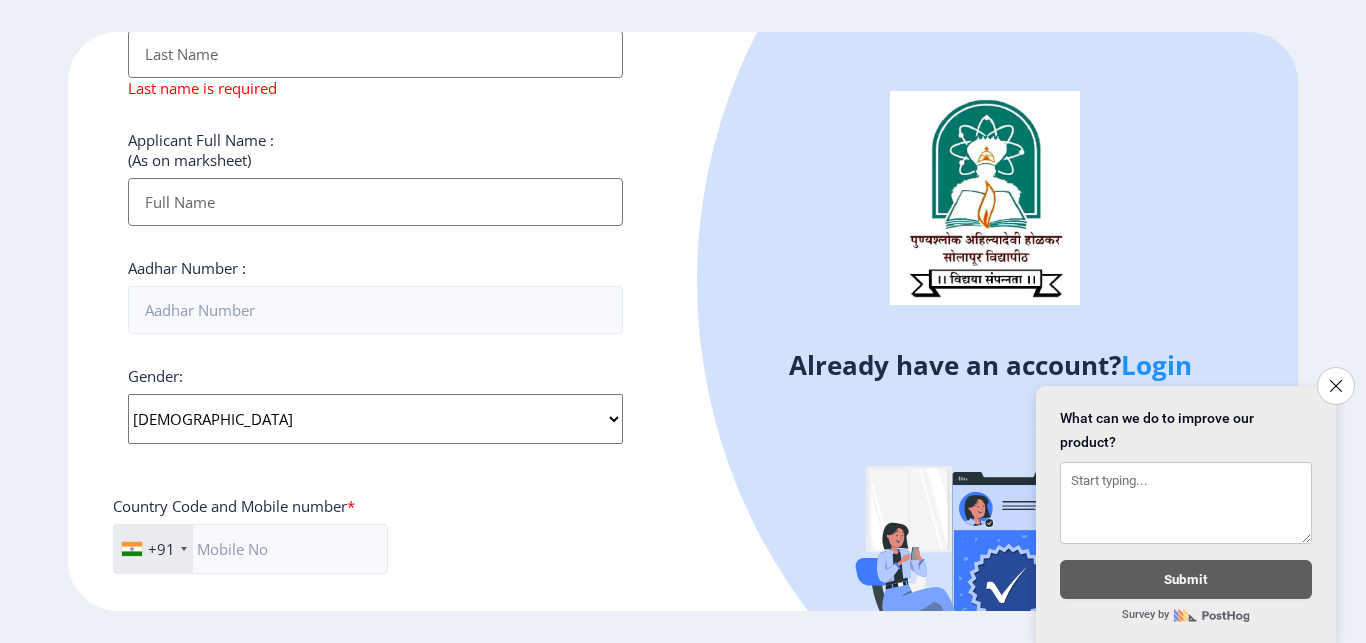click on "[DEMOGRAPHIC_DATA]" 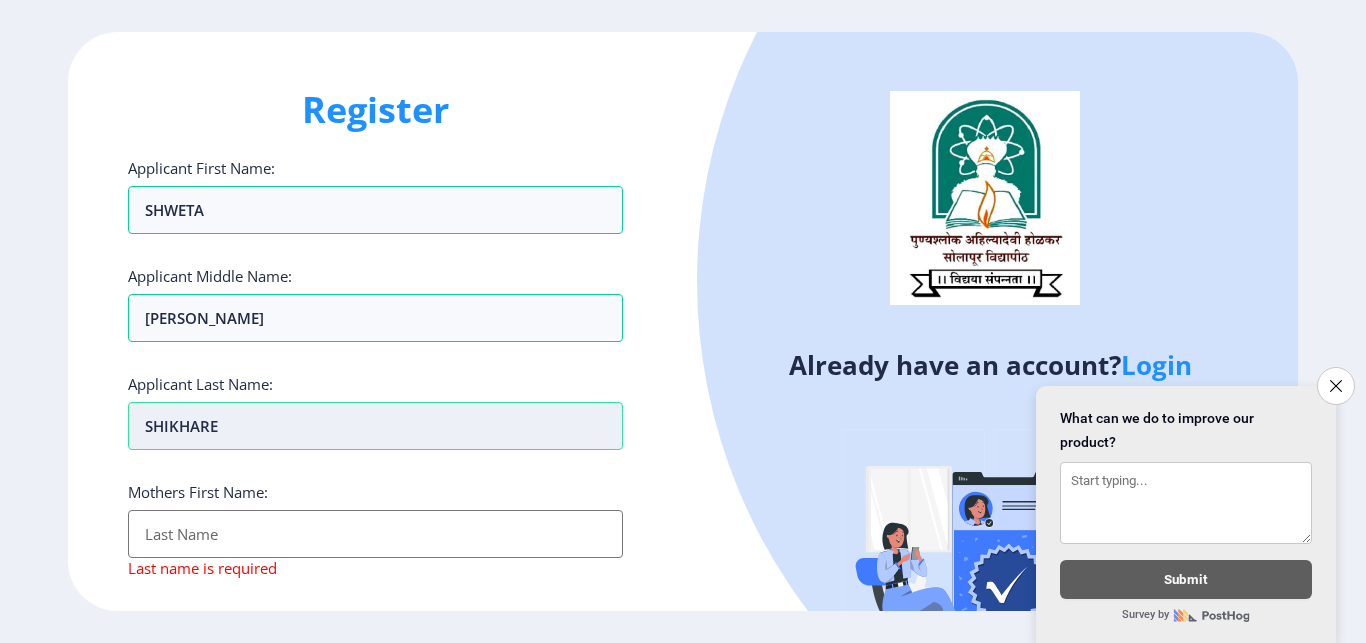 scroll, scrollTop: 120, scrollLeft: 0, axis: vertical 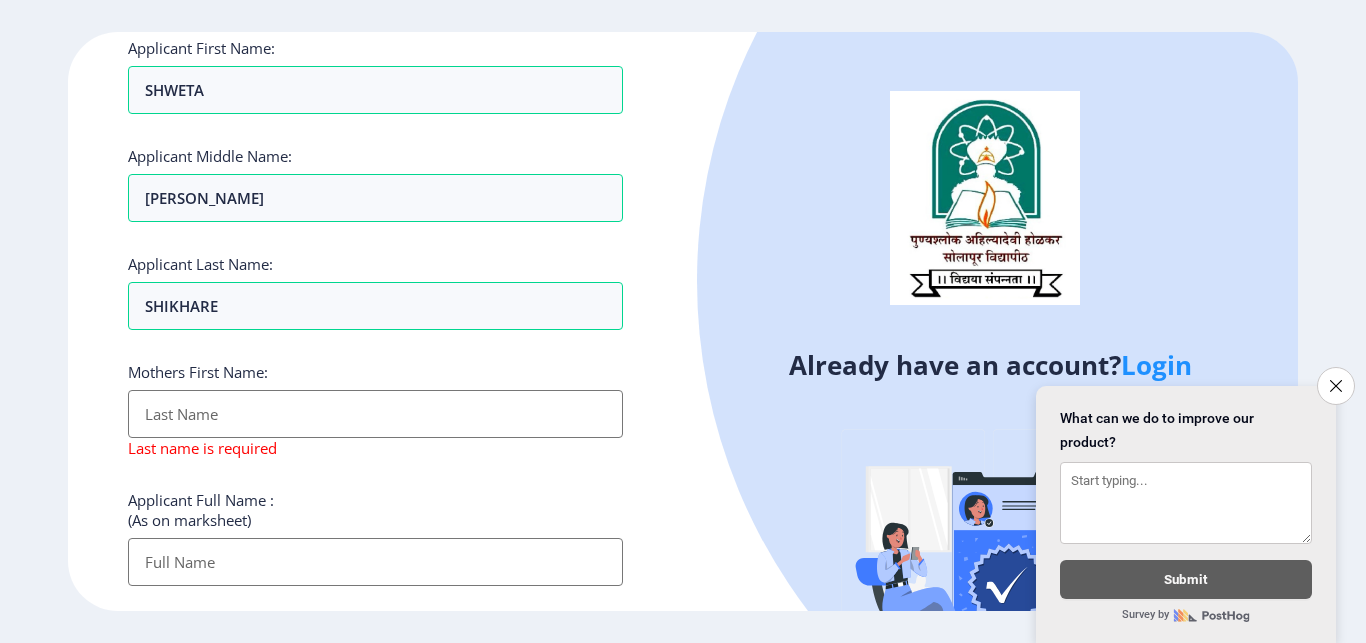 click on "Applicant First Name:" at bounding box center (375, 414) 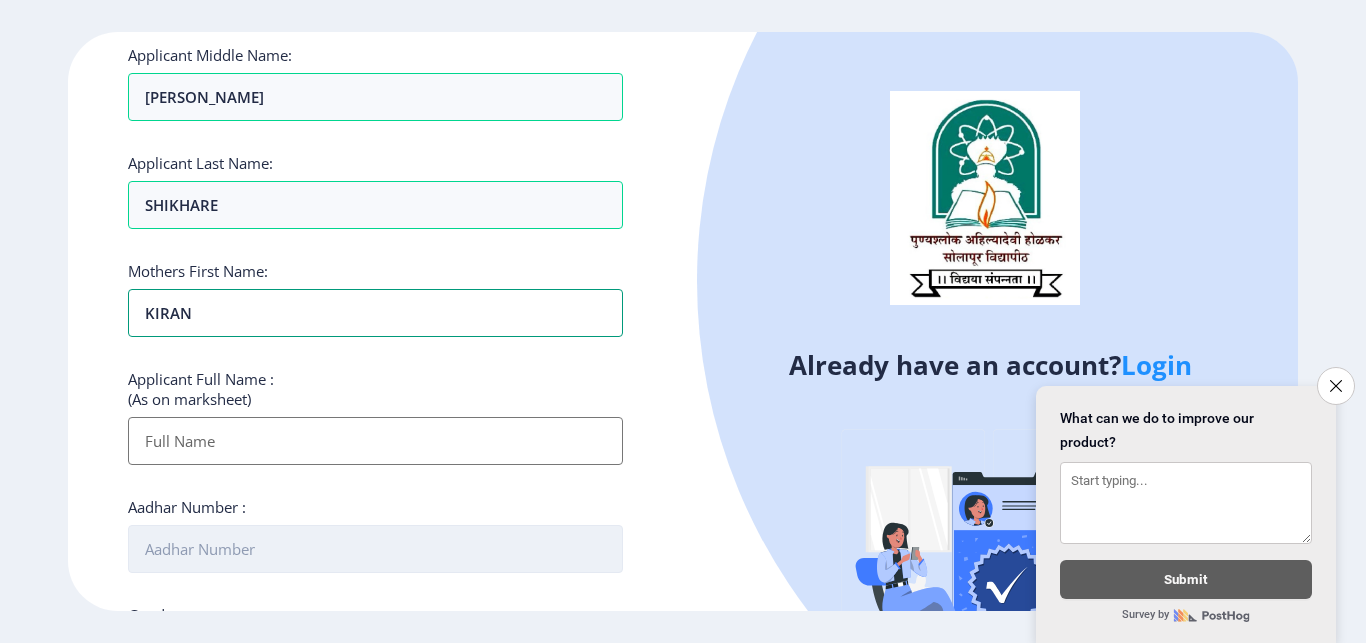 scroll, scrollTop: 360, scrollLeft: 0, axis: vertical 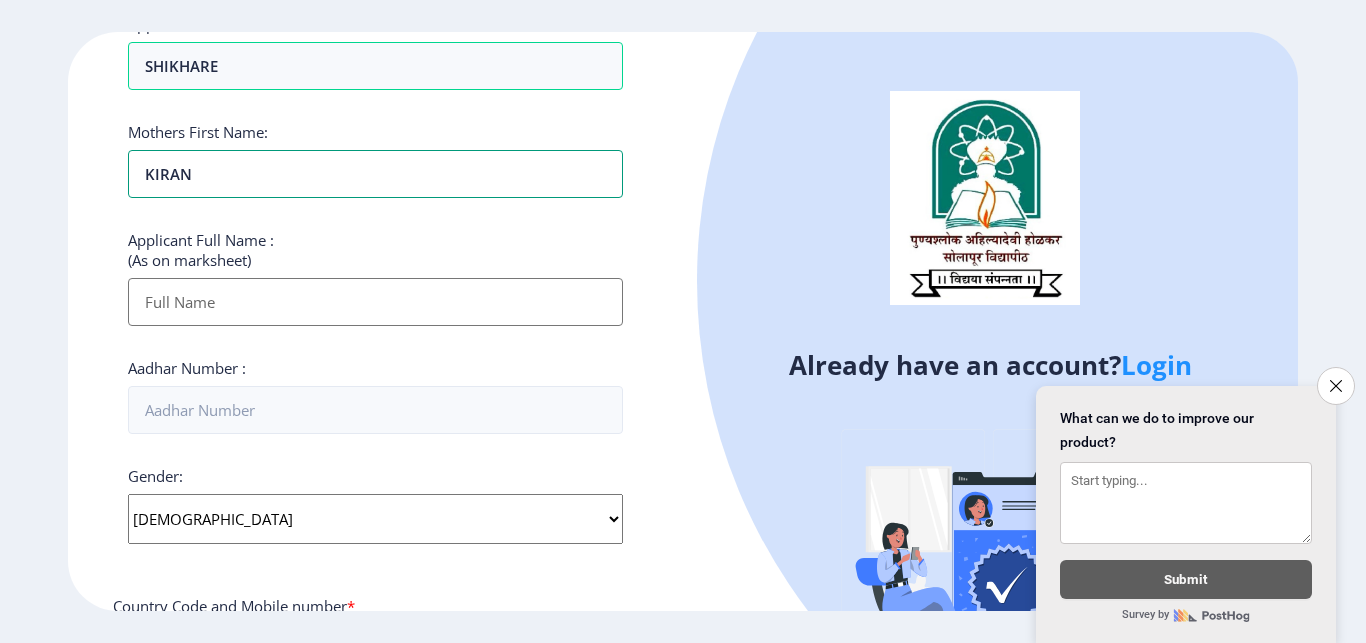 type on "KIRAN" 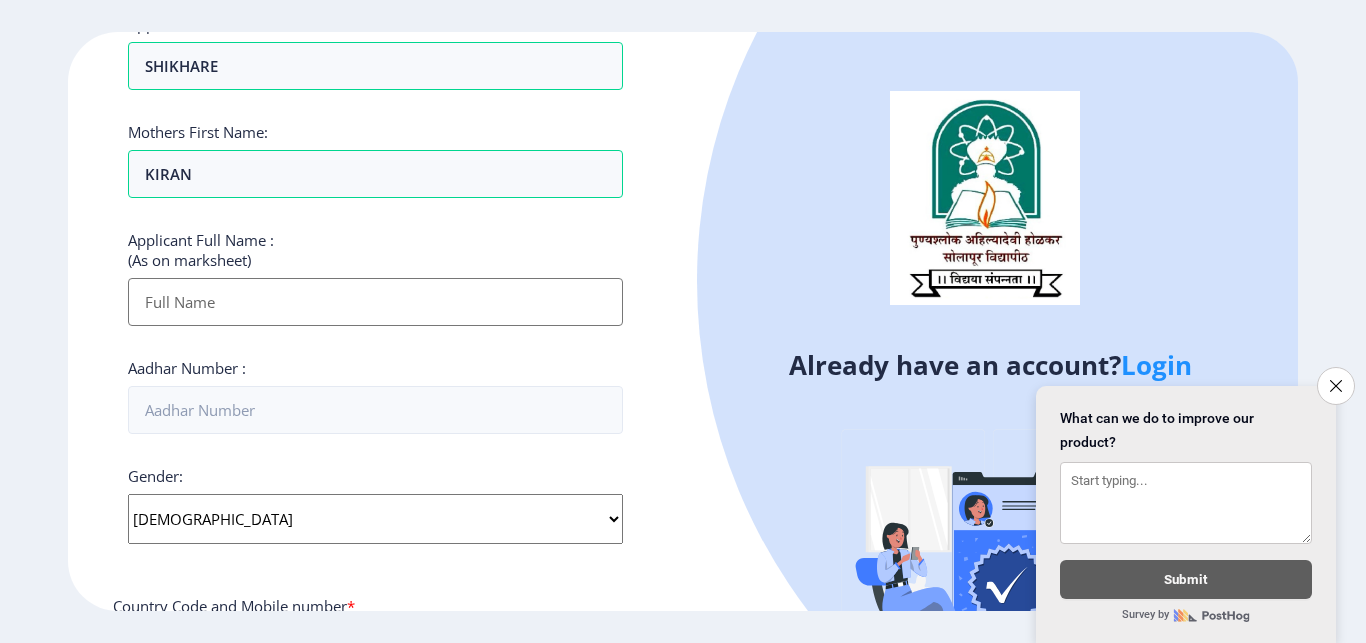 click on "Applicant First Name:" at bounding box center [375, 302] 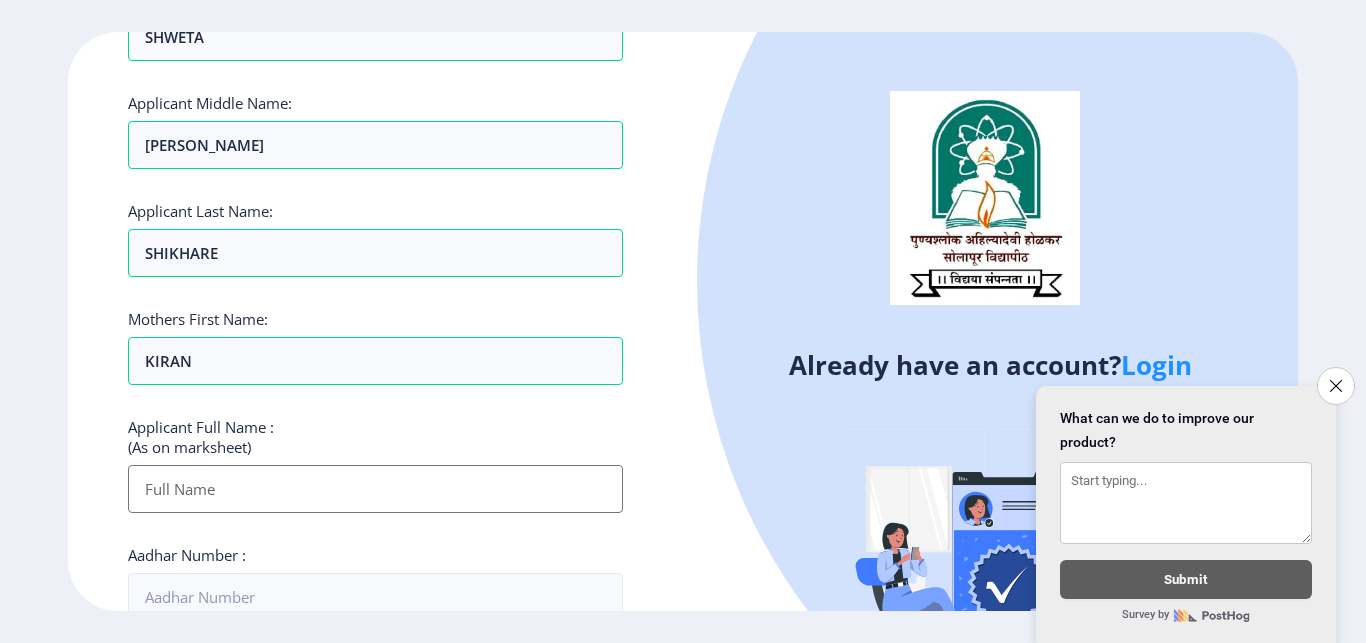 scroll, scrollTop: 120, scrollLeft: 0, axis: vertical 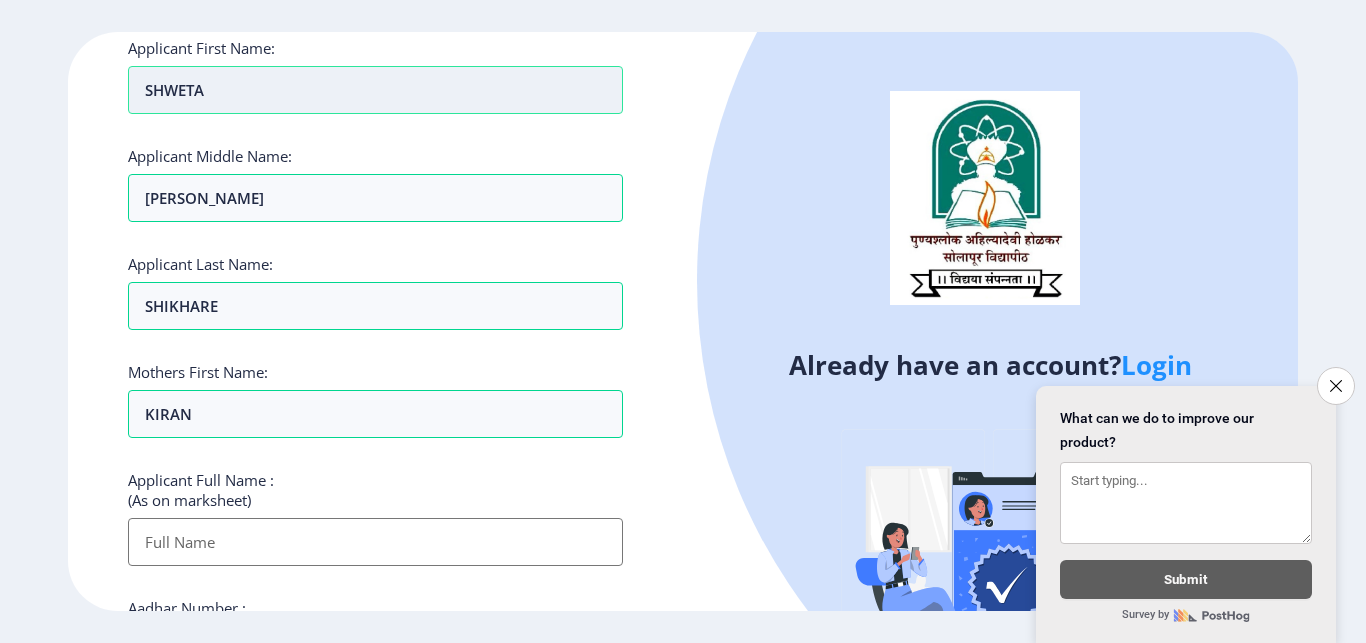drag, startPoint x: 149, startPoint y: 89, endPoint x: 253, endPoint y: 178, distance: 136.88316 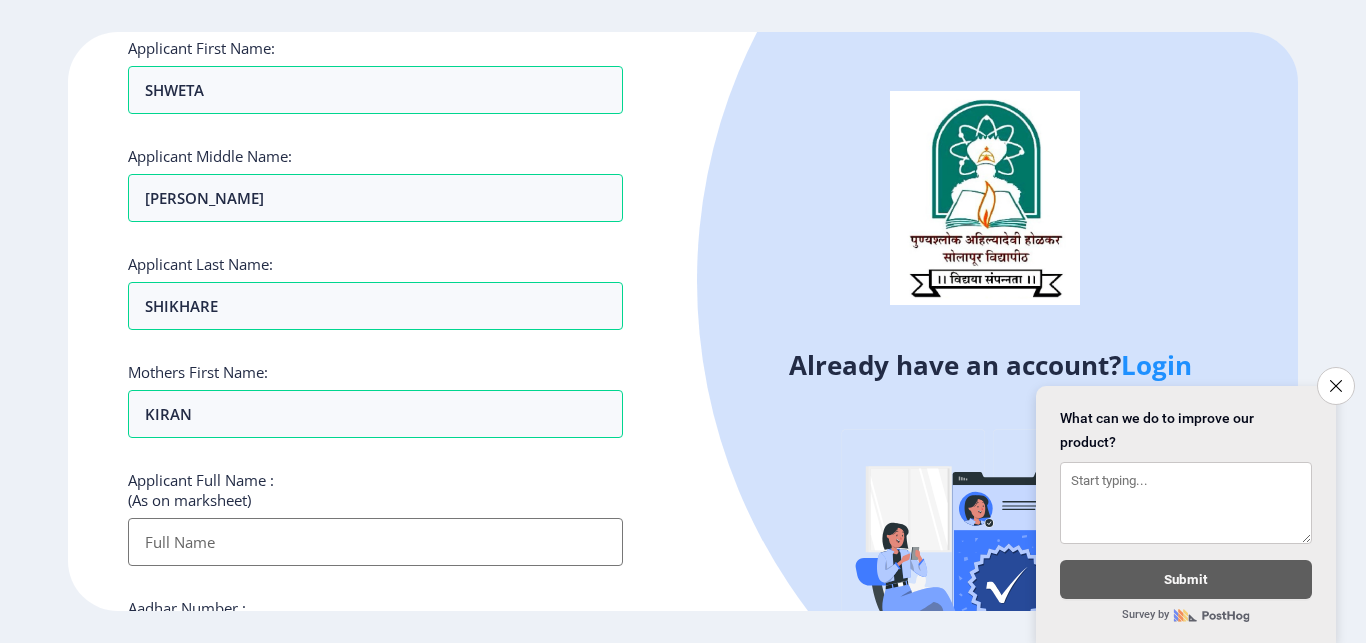 click on "Applicant First Name:" at bounding box center (375, 542) 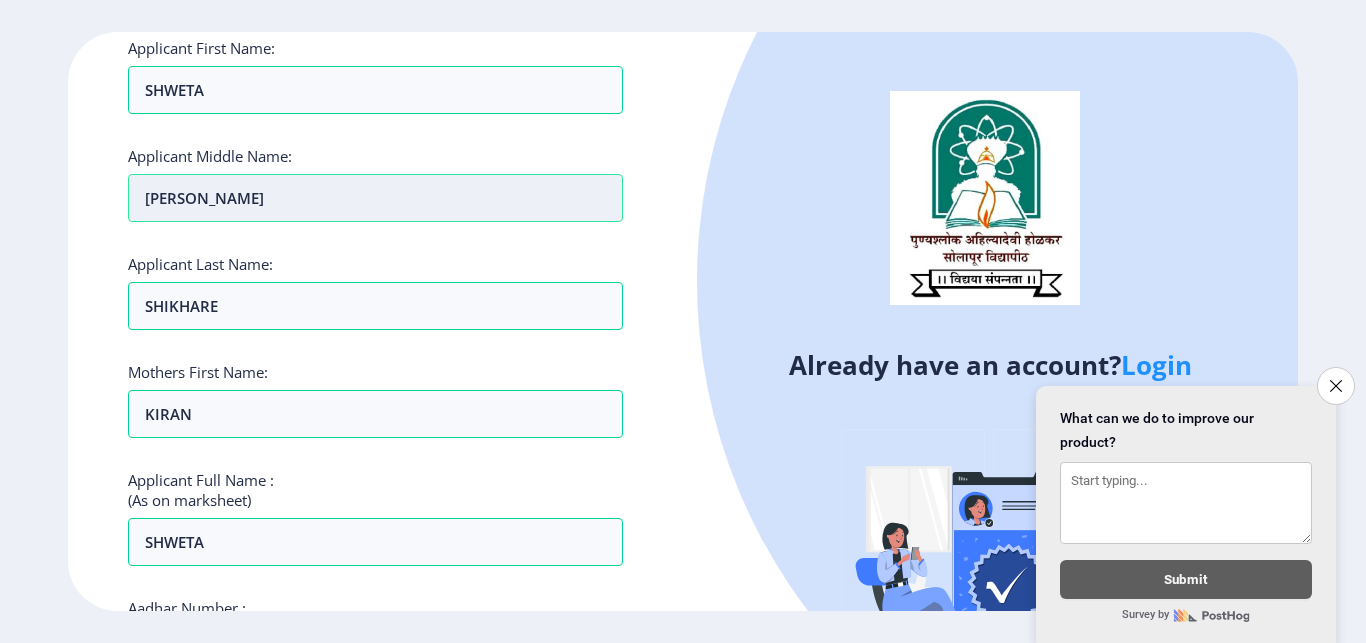 drag, startPoint x: 254, startPoint y: 189, endPoint x: 142, endPoint y: 204, distance: 113 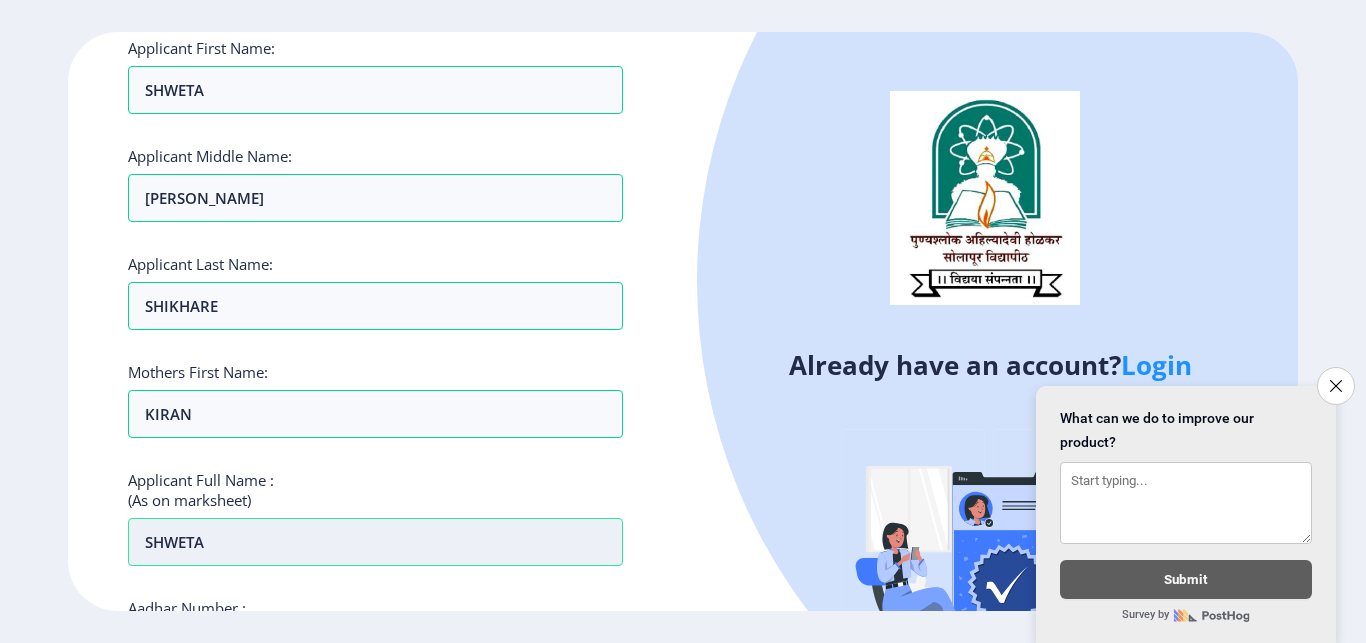 click on "SHWETA" at bounding box center (375, 90) 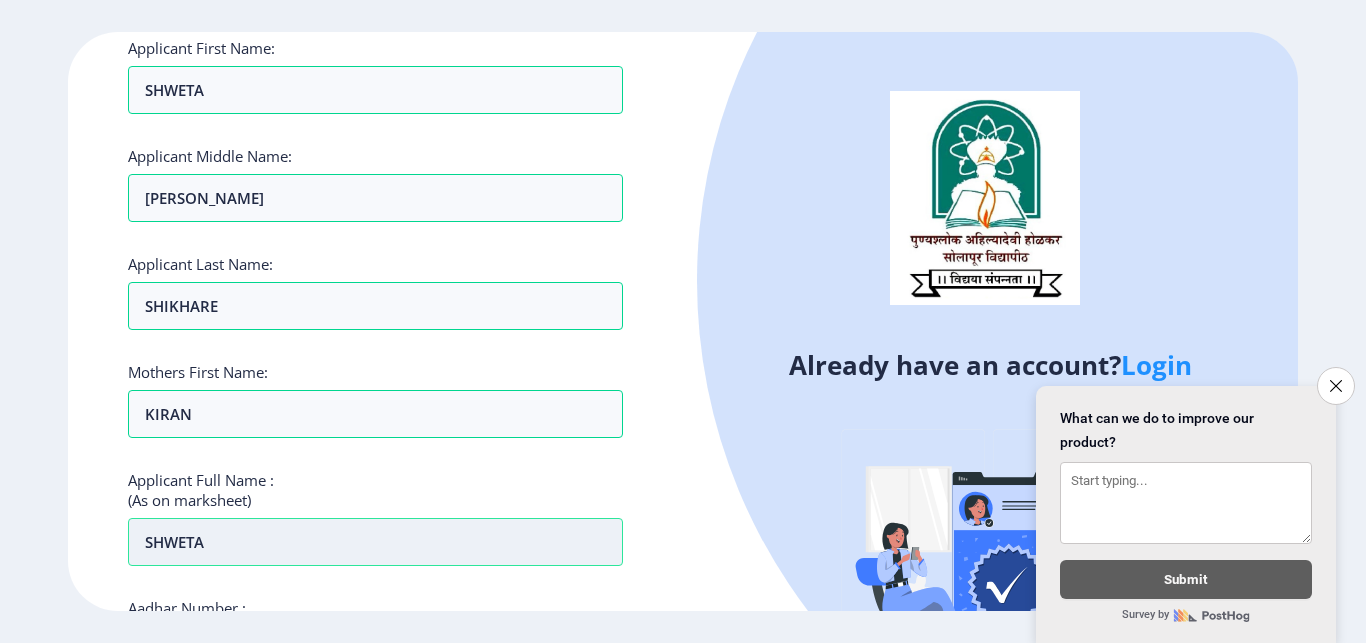 paste on "[PERSON_NAME]" 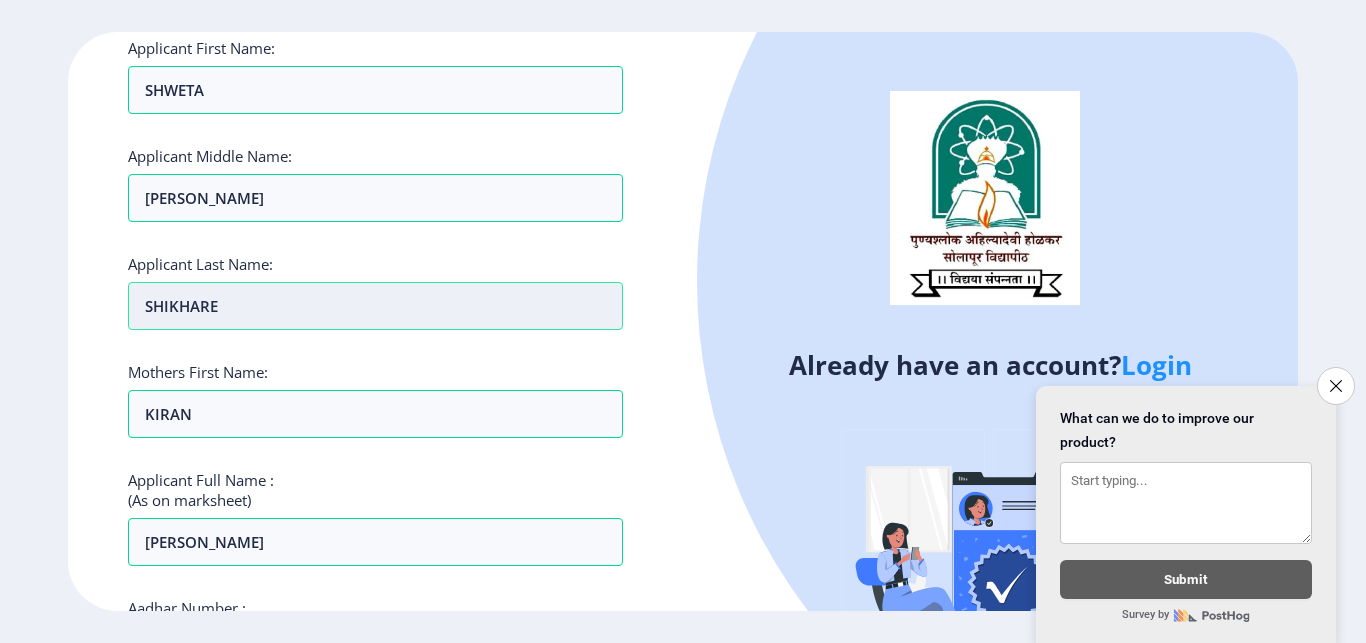 drag, startPoint x: 219, startPoint y: 304, endPoint x: 138, endPoint y: 303, distance: 81.00617 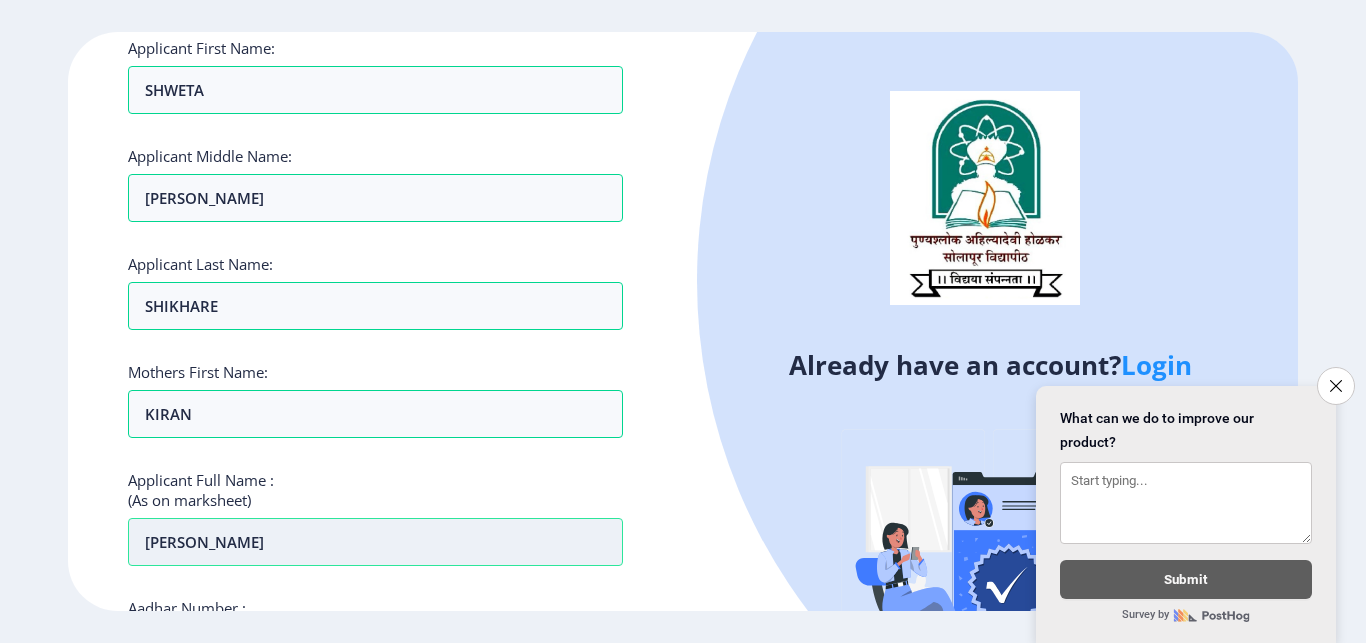 click on "[PERSON_NAME]" at bounding box center [375, 542] 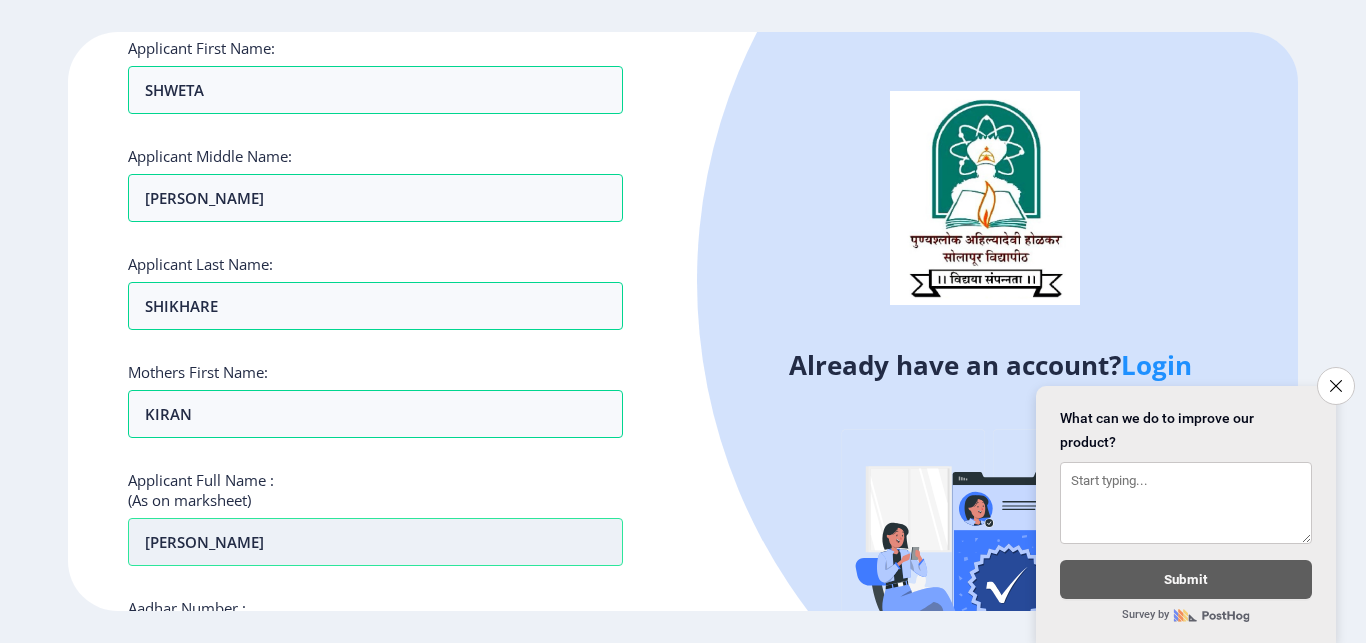 paste on "SHIKHARE" 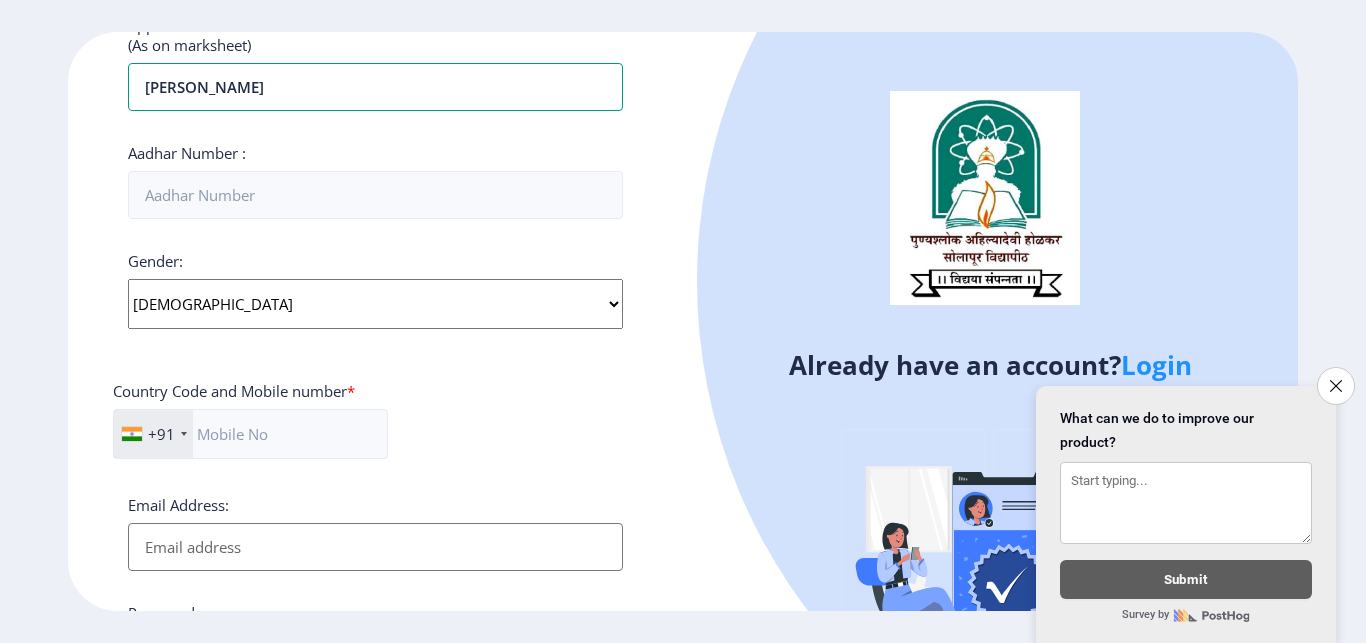 scroll, scrollTop: 600, scrollLeft: 0, axis: vertical 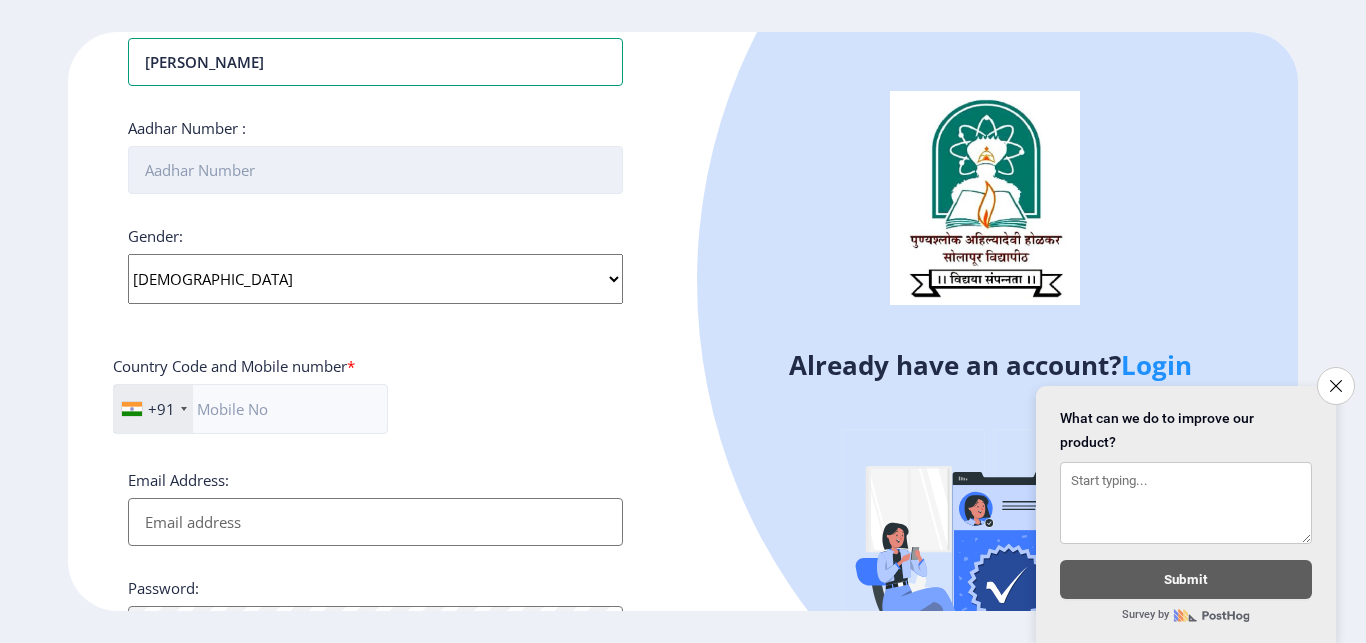 type on "[PERSON_NAME]" 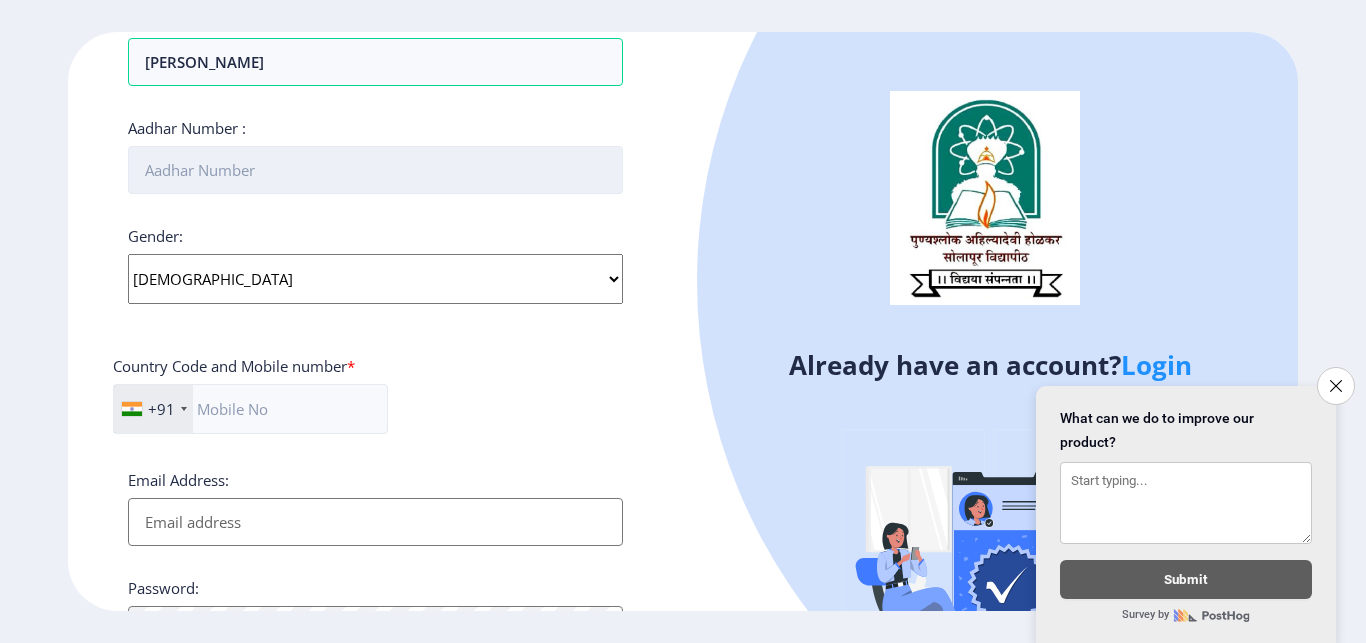 click on "Aadhar Number :" at bounding box center [375, 170] 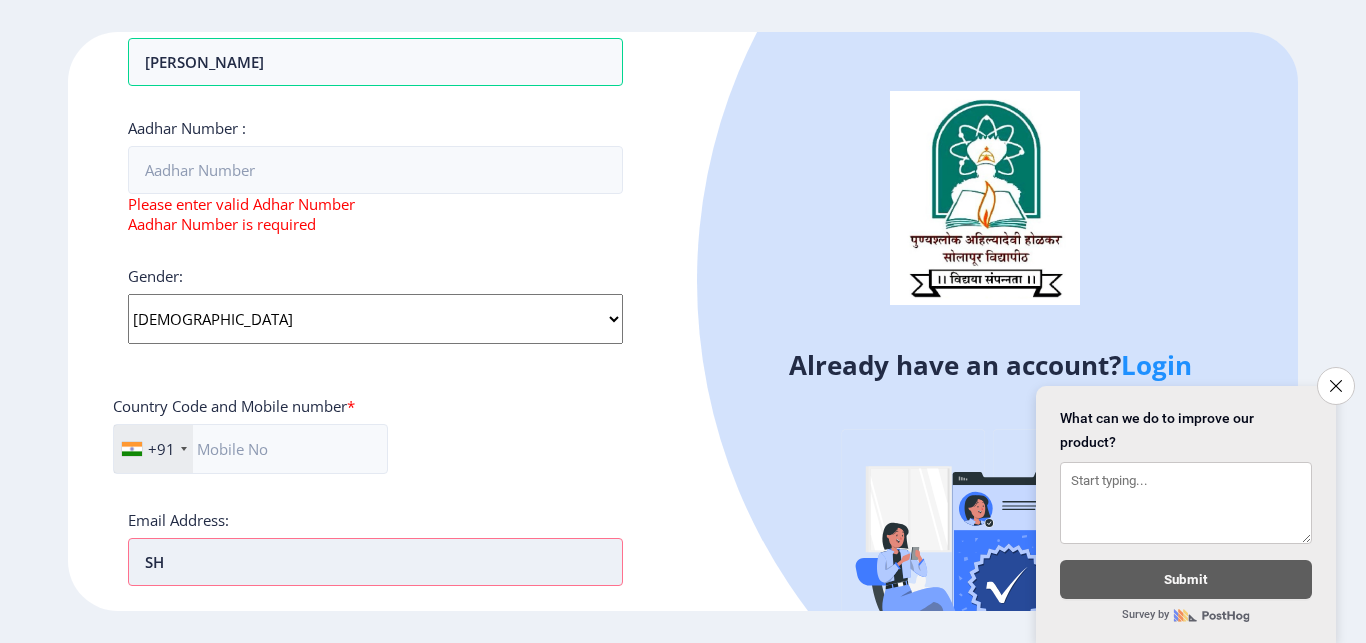 type on "S" 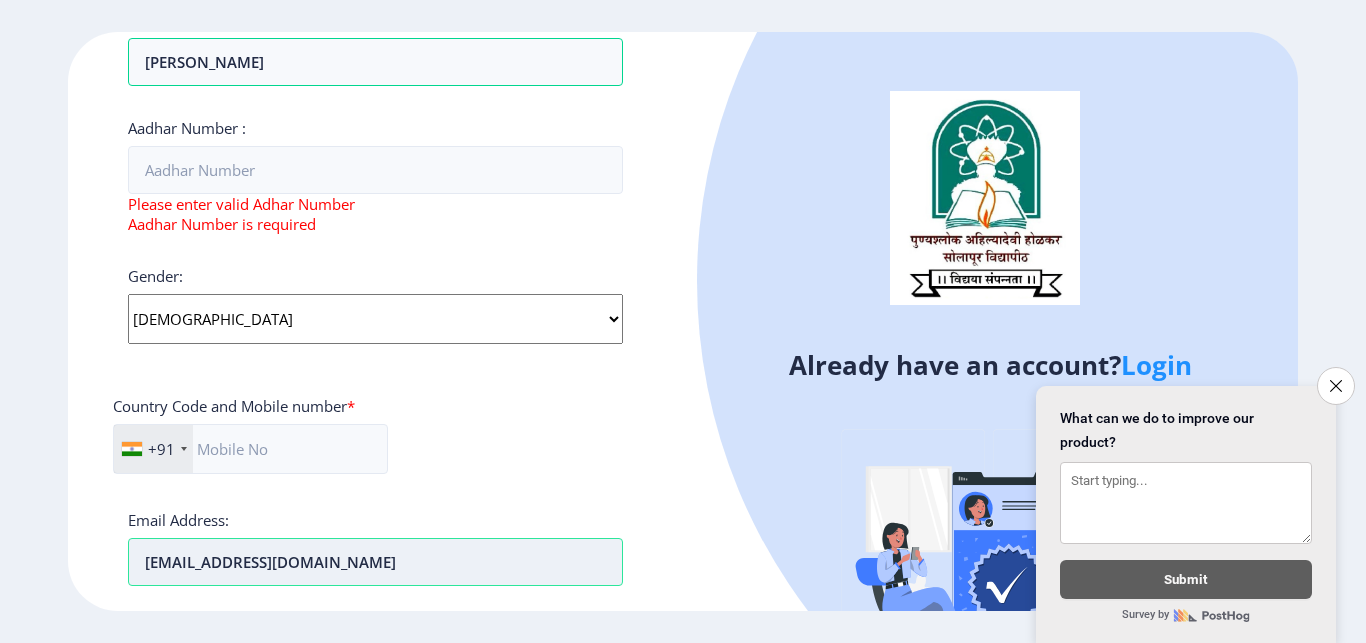 click on "[EMAIL_ADDRESS][DOMAIN_NAME]" at bounding box center [375, 562] 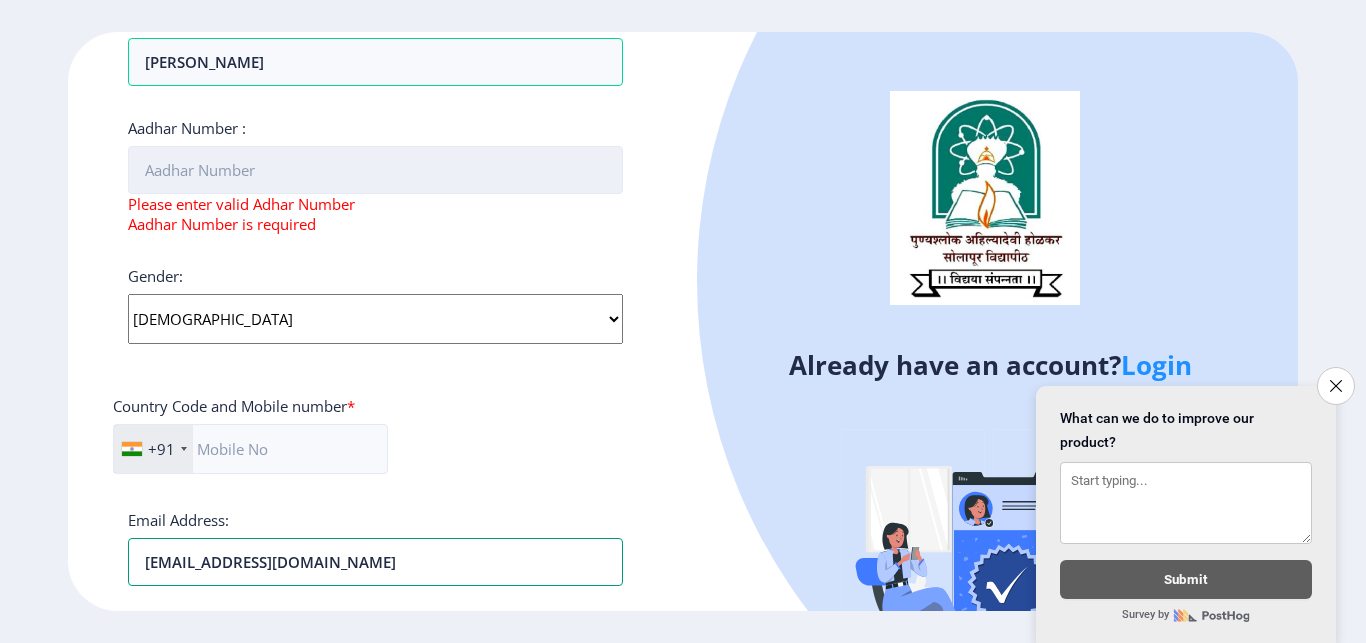 type on "[EMAIL_ADDRESS][DOMAIN_NAME]" 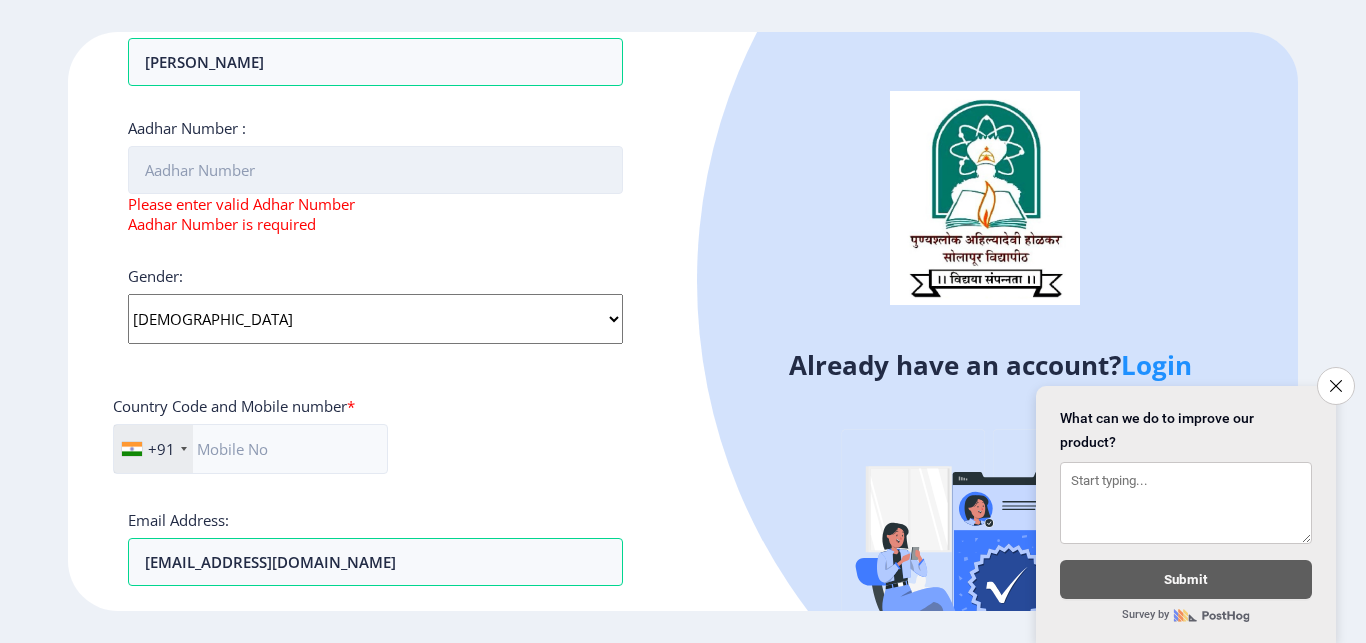 click on "Aadhar Number :" at bounding box center [375, 170] 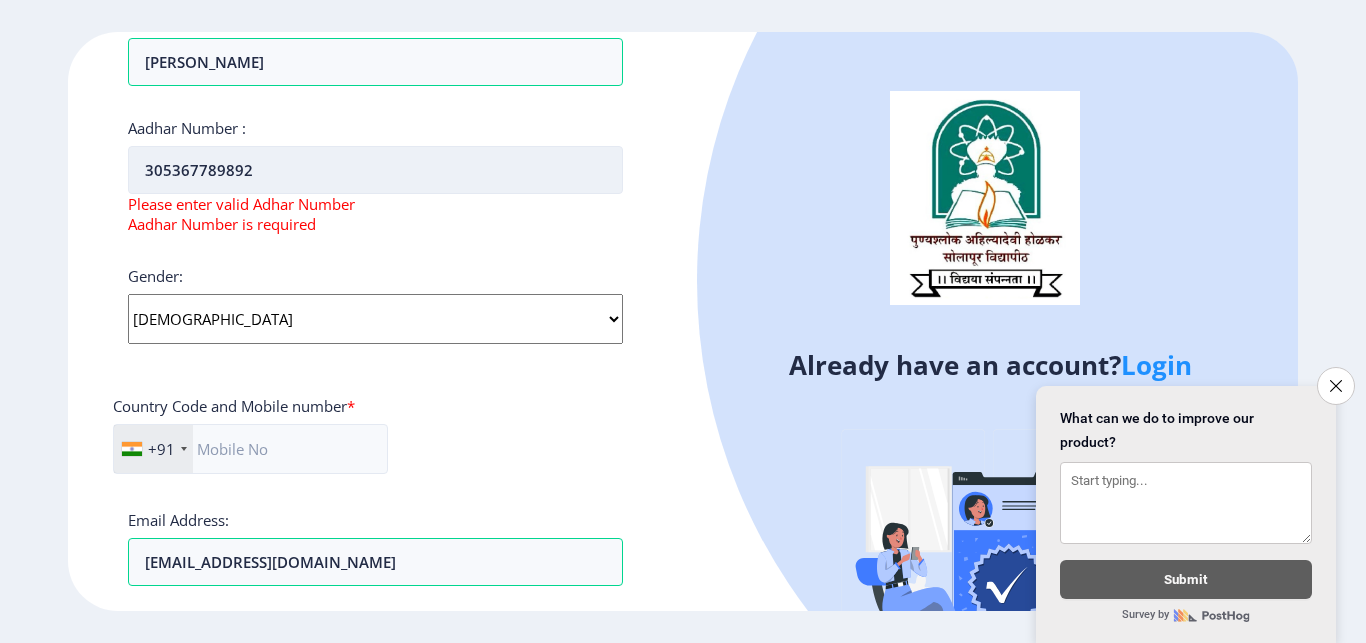type on "305367789892" 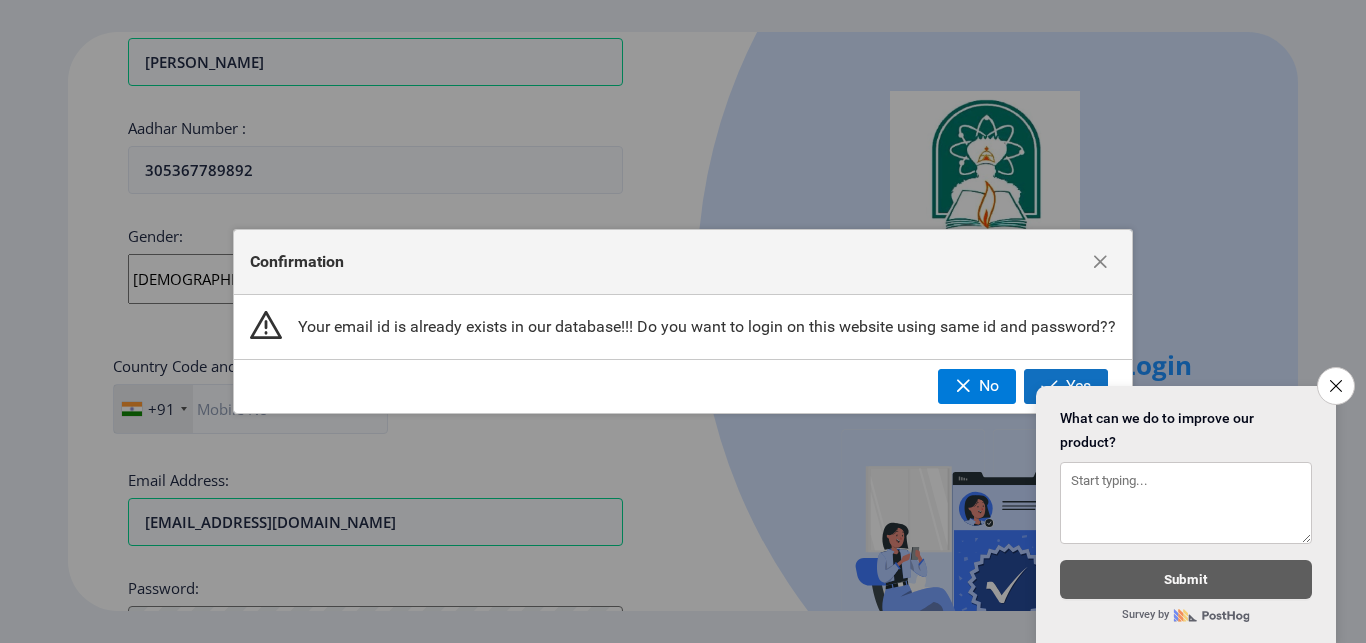 click on "Yes" 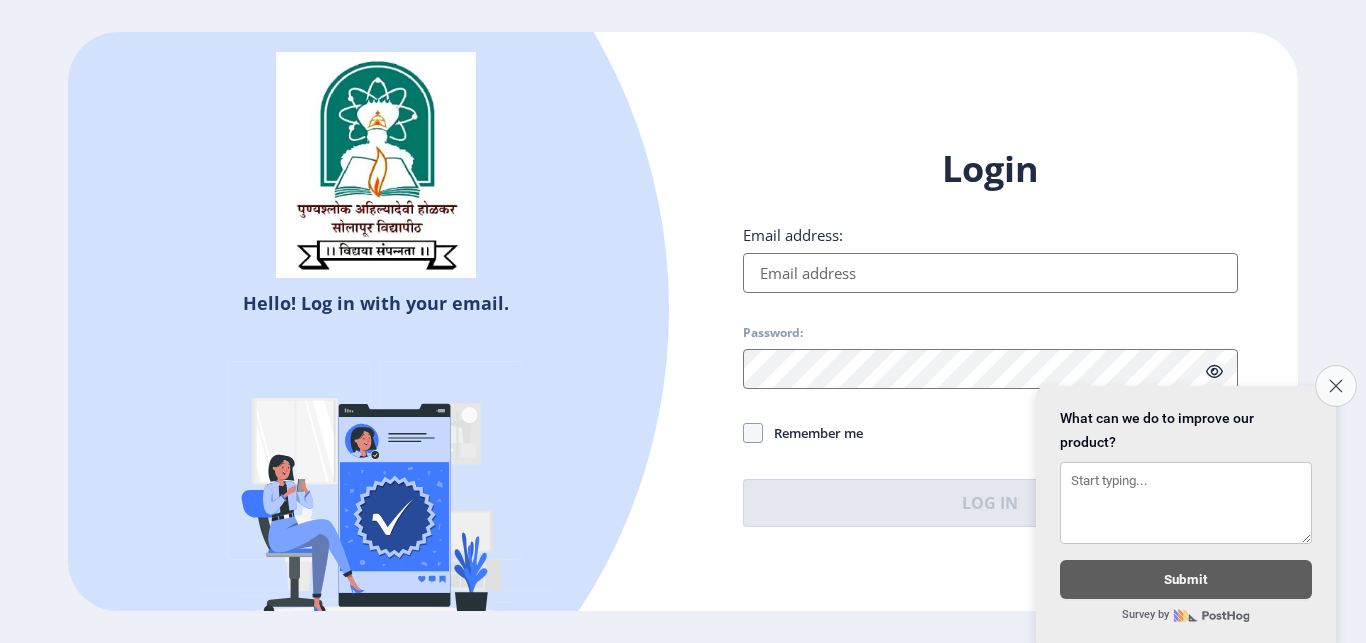 click on "Close survey" 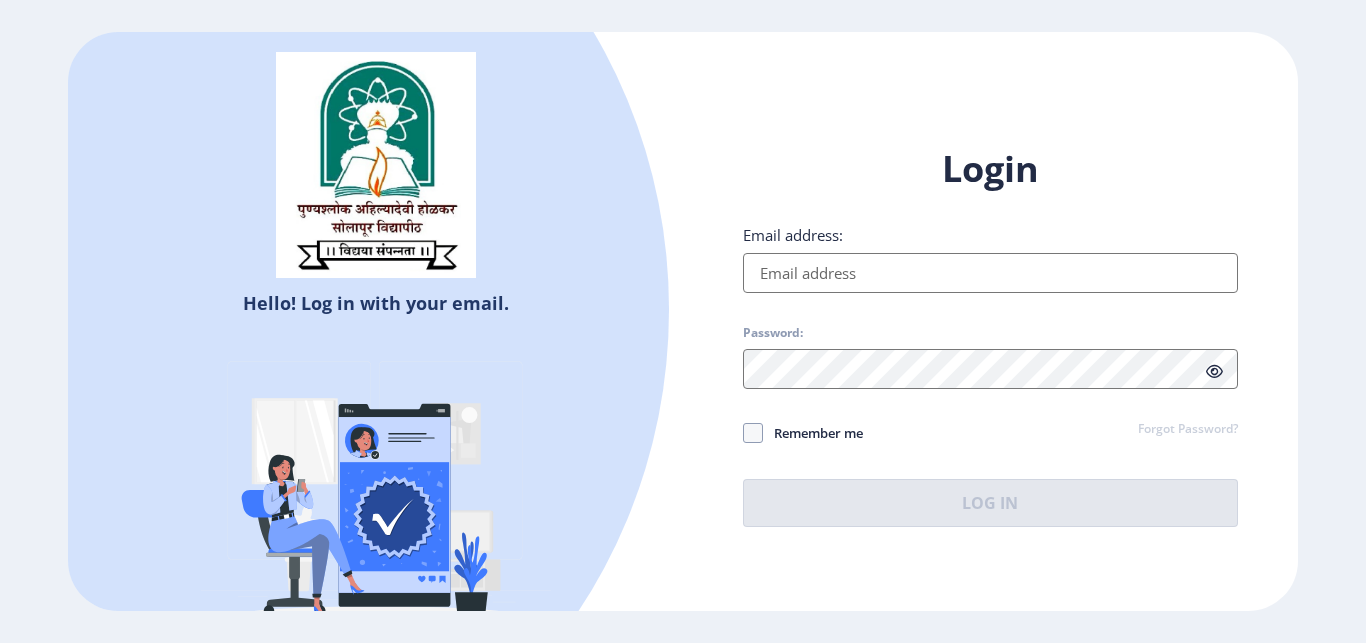 click on "Email address:" at bounding box center (990, 273) 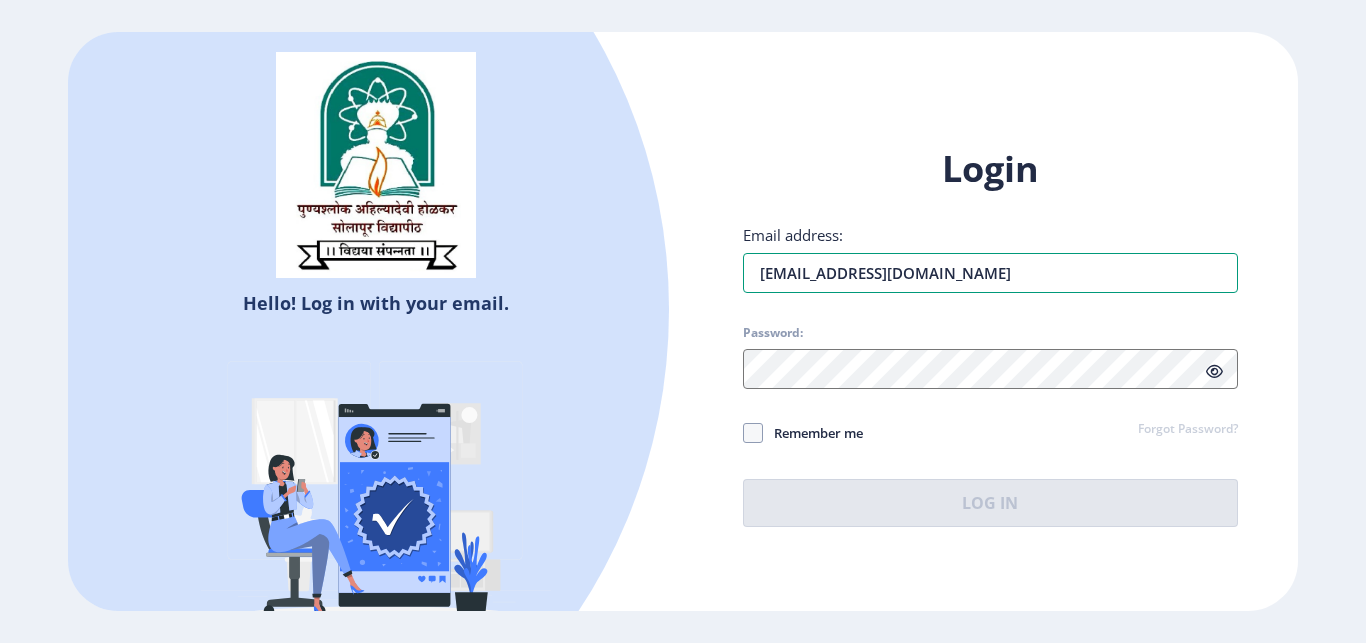 type on "[EMAIL_ADDRESS][DOMAIN_NAME]" 